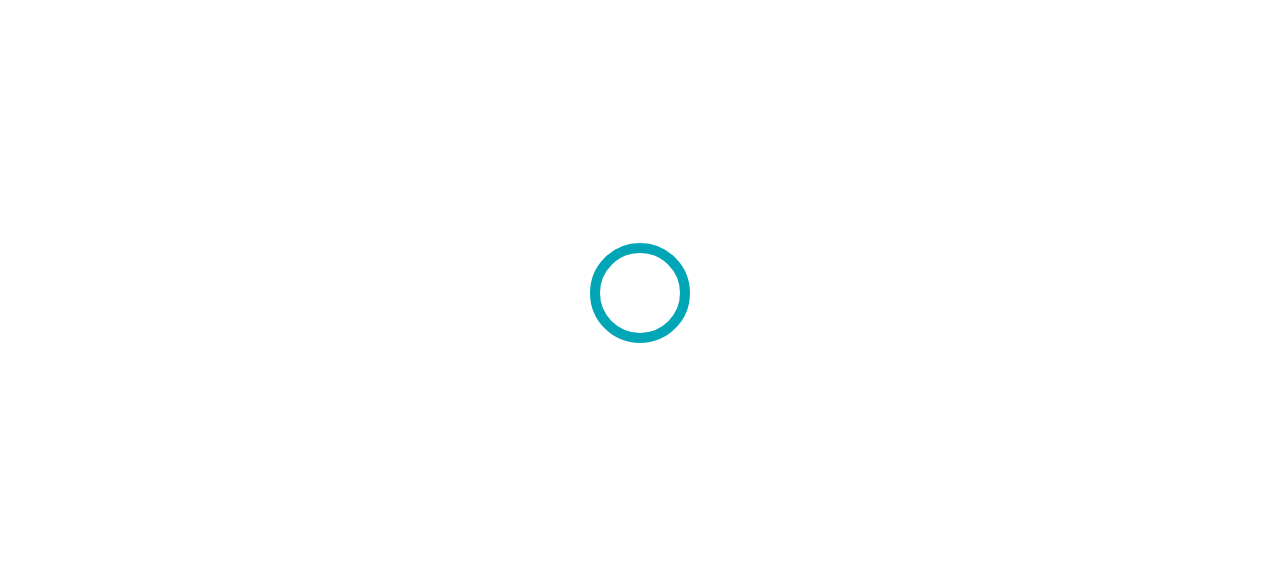 scroll, scrollTop: 0, scrollLeft: 0, axis: both 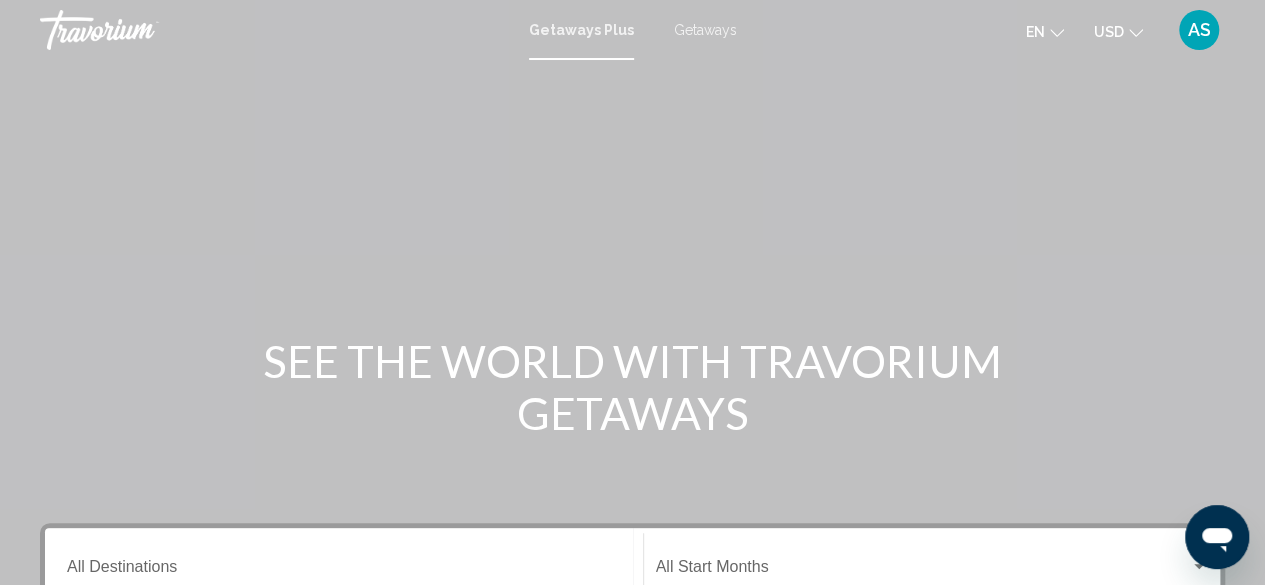 click on "AS" at bounding box center [1199, 30] 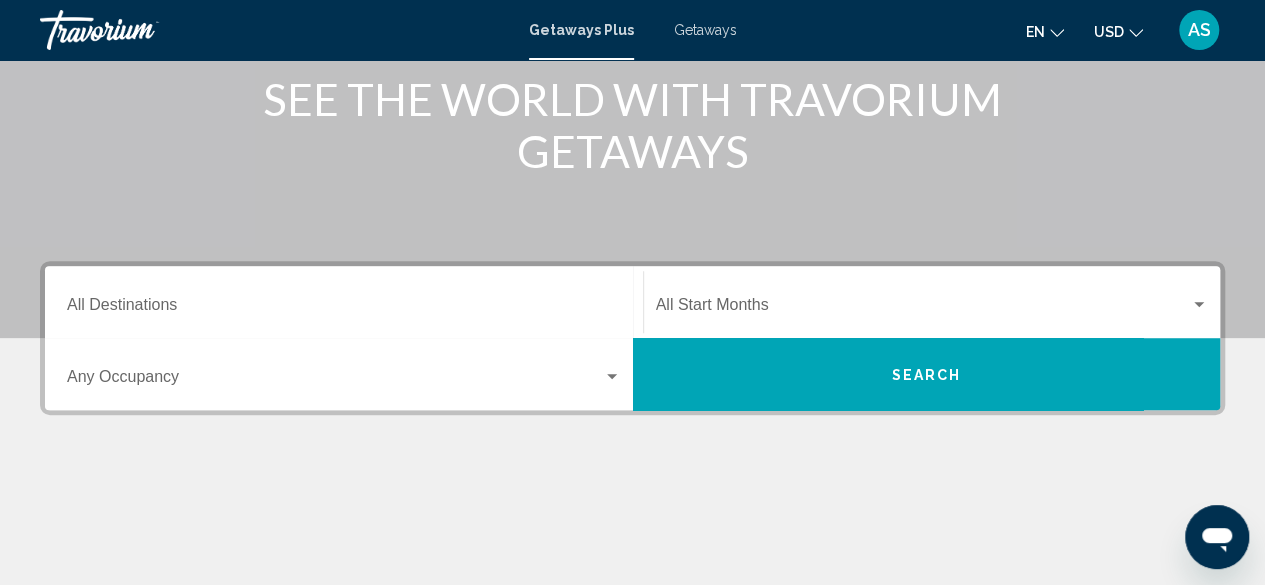 scroll, scrollTop: 264, scrollLeft: 0, axis: vertical 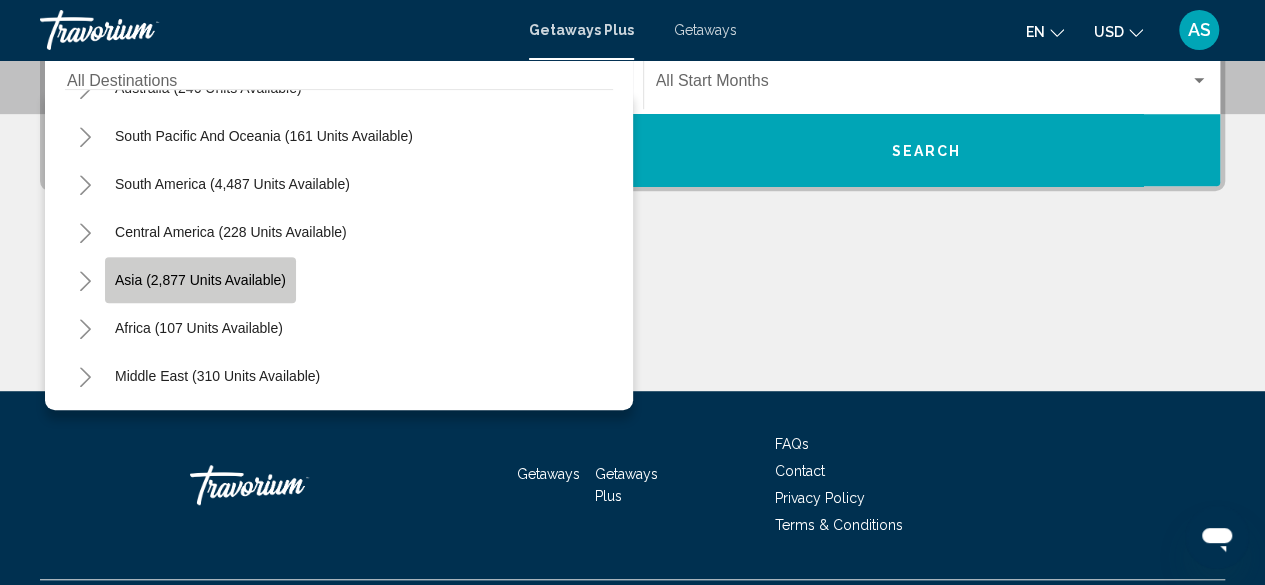 click on "Asia (2,877 units available)" at bounding box center [200, 280] 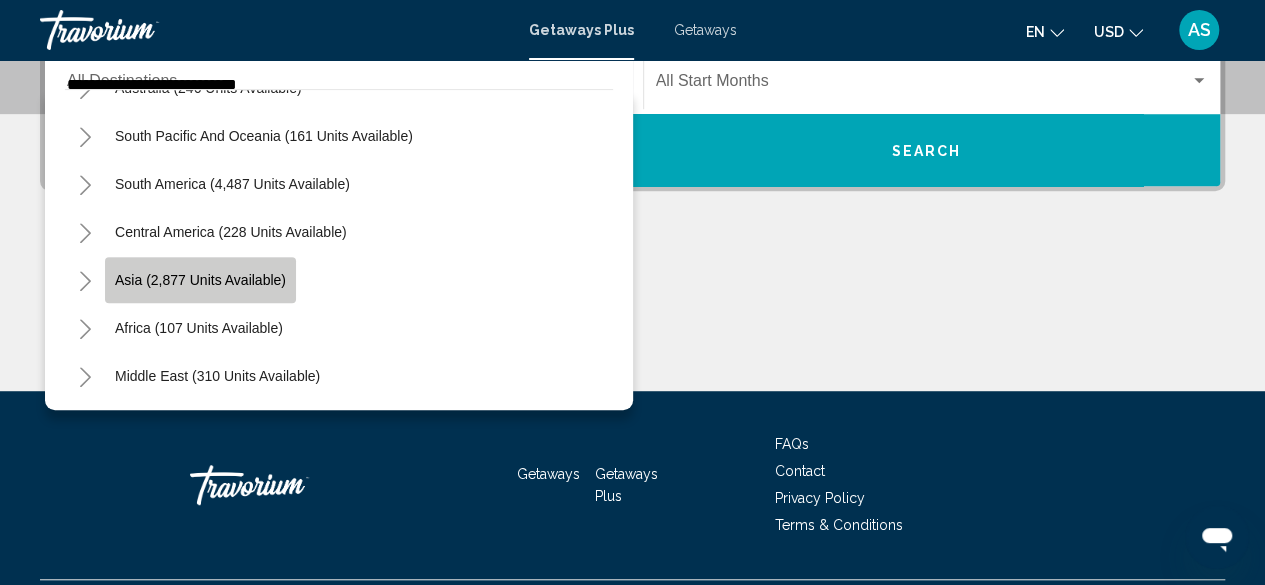 scroll, scrollTop: 458, scrollLeft: 0, axis: vertical 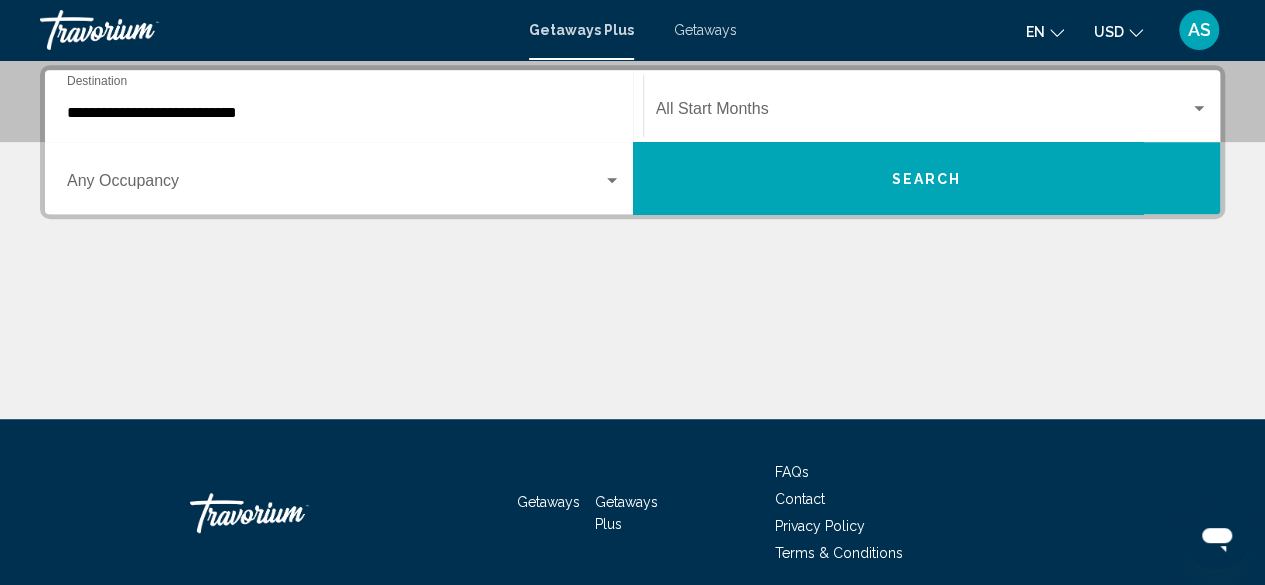 click on "Occupancy Any Occupancy" at bounding box center [344, 178] 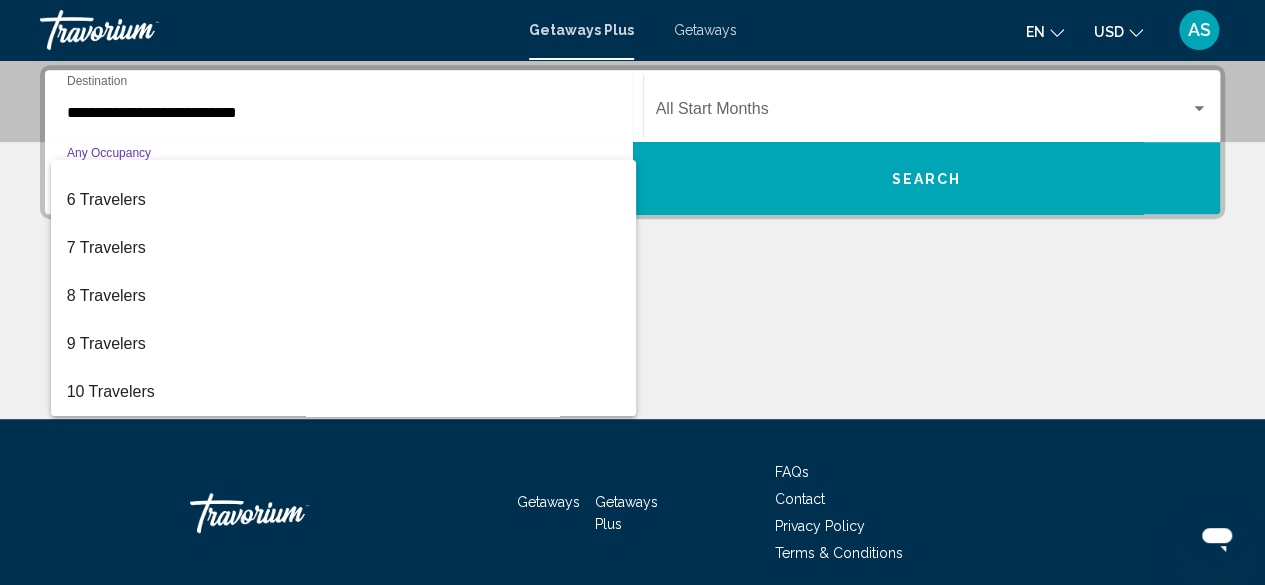 click at bounding box center (632, 292) 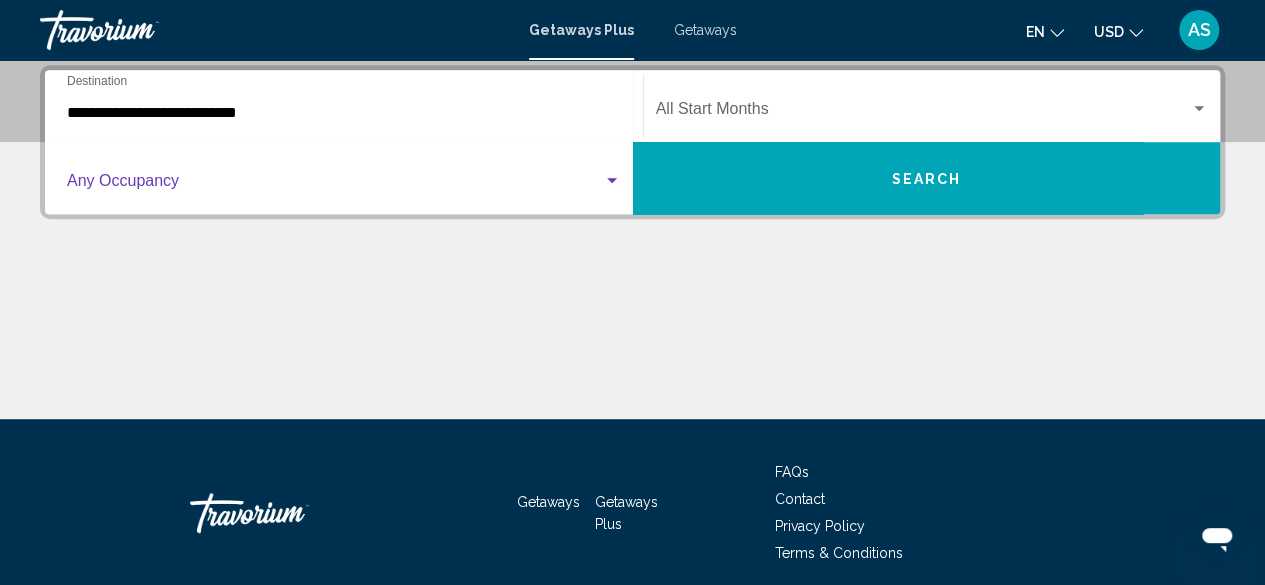 click at bounding box center (335, 185) 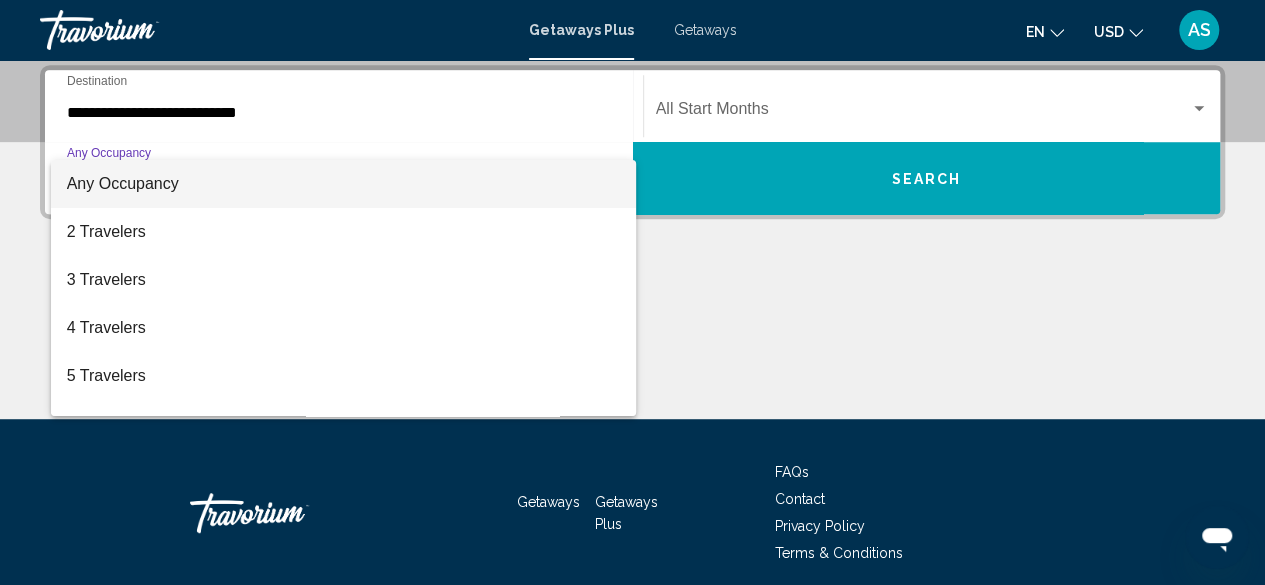 click at bounding box center (632, 292) 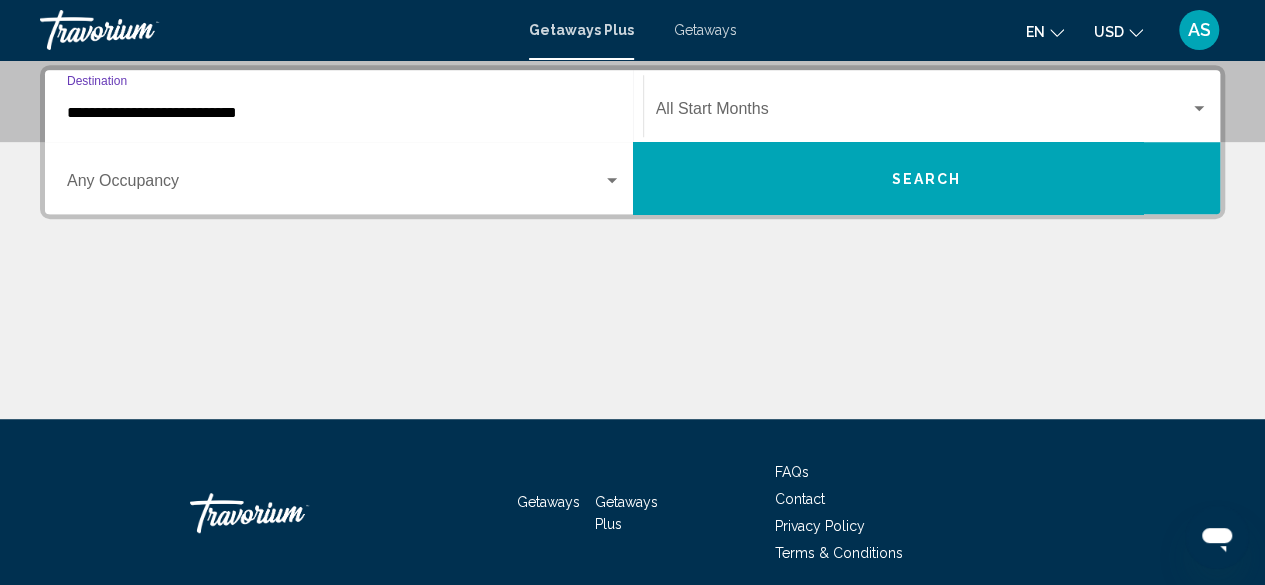 click on "**********" at bounding box center [344, 113] 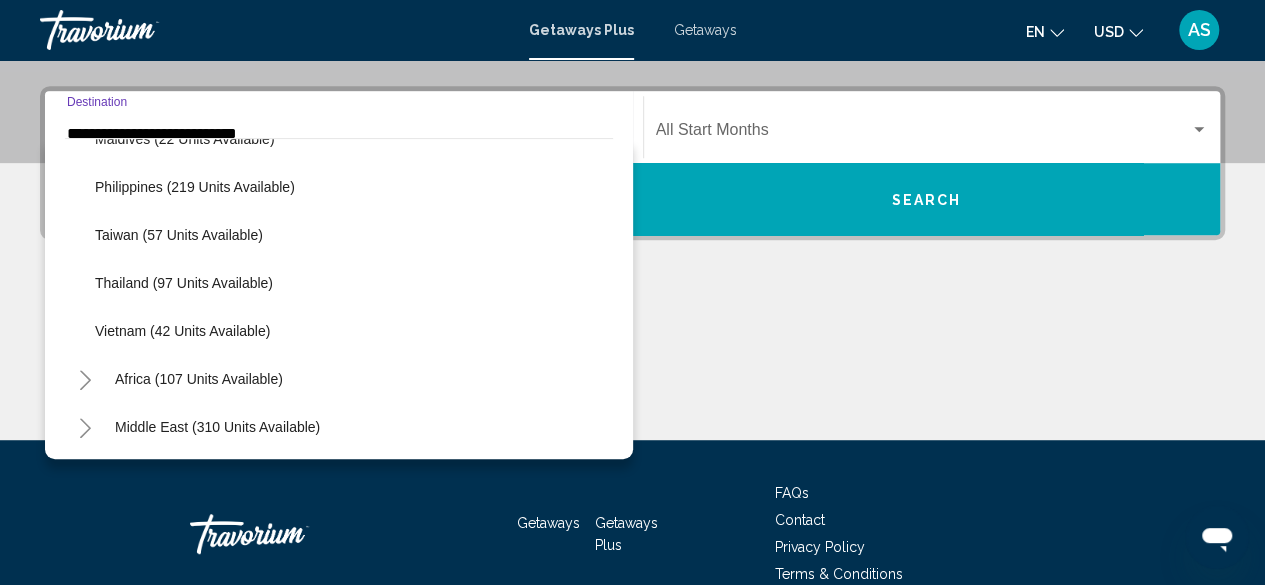 scroll, scrollTop: 804, scrollLeft: 0, axis: vertical 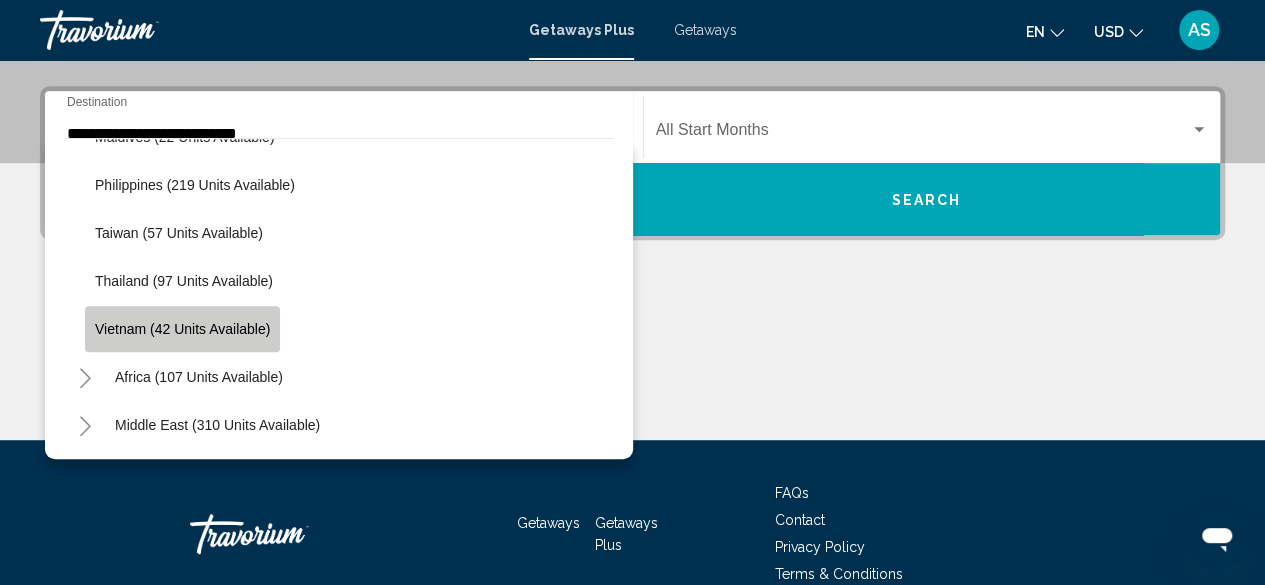 click on "Vietnam (42 units available)" at bounding box center (182, 329) 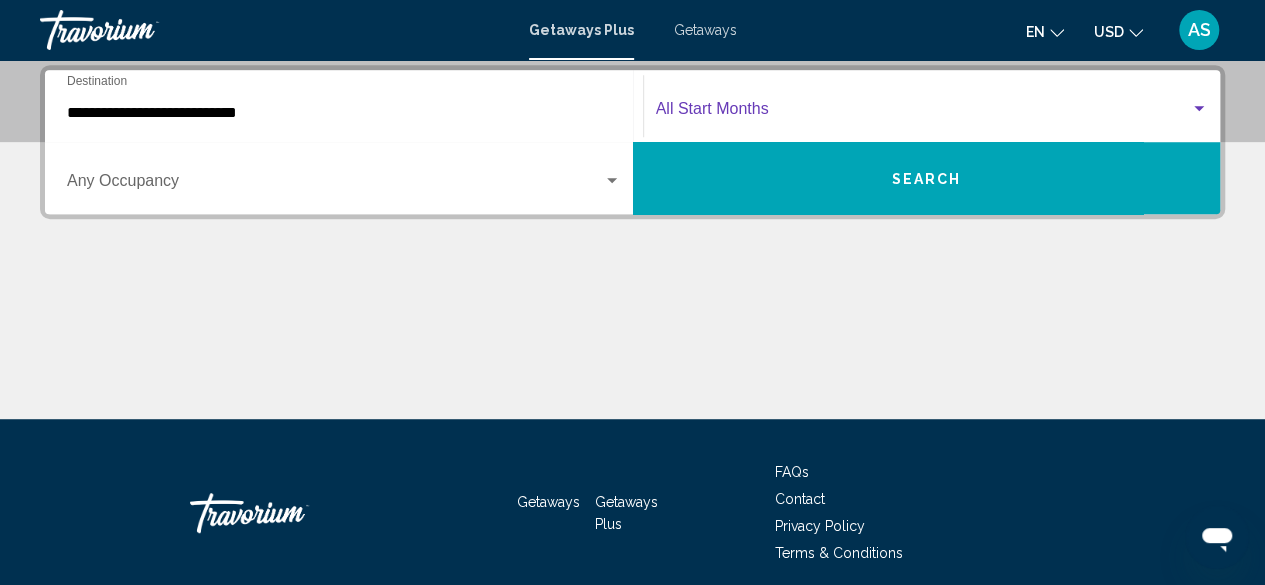 click at bounding box center [923, 113] 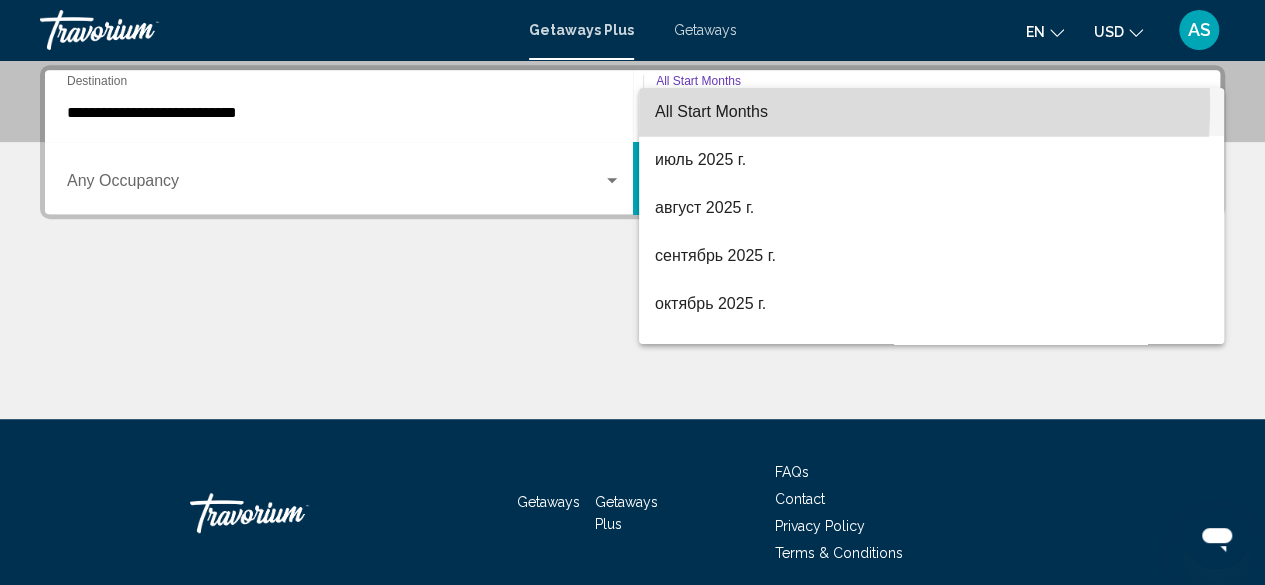 click on "All Start Months" at bounding box center [711, 111] 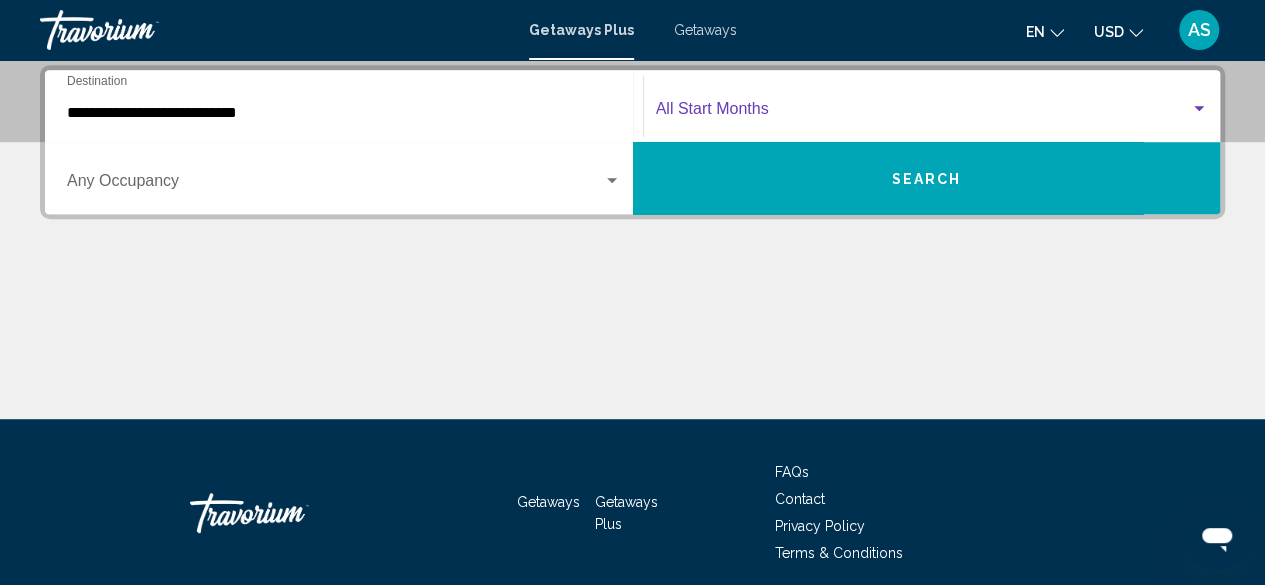click on "Search" at bounding box center [926, 179] 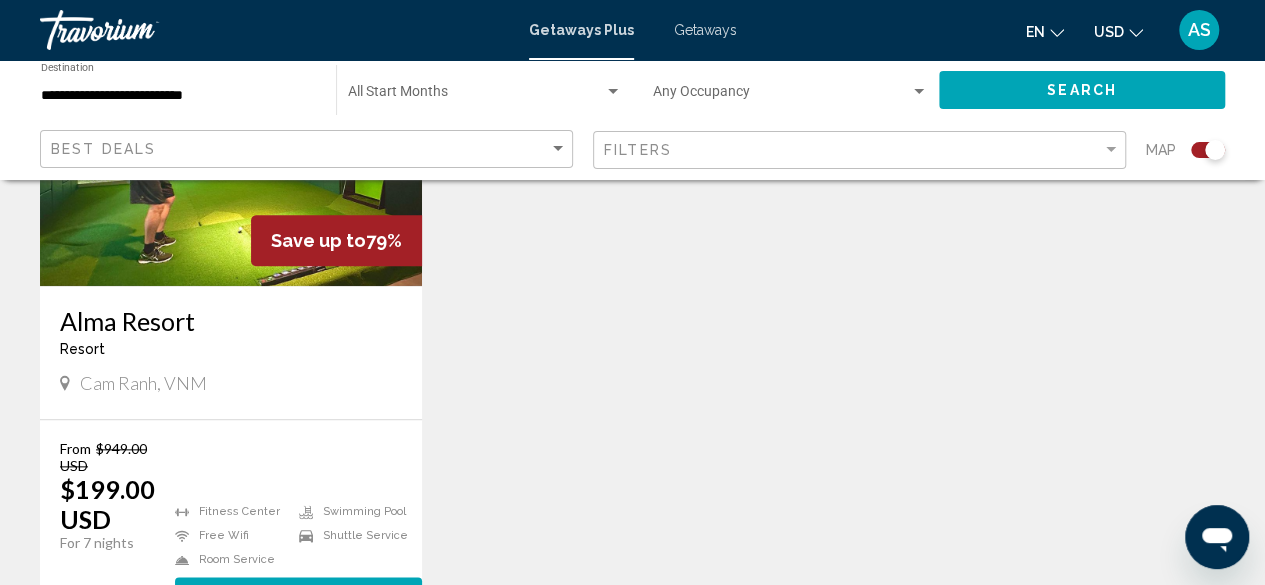 scroll, scrollTop: 898, scrollLeft: 0, axis: vertical 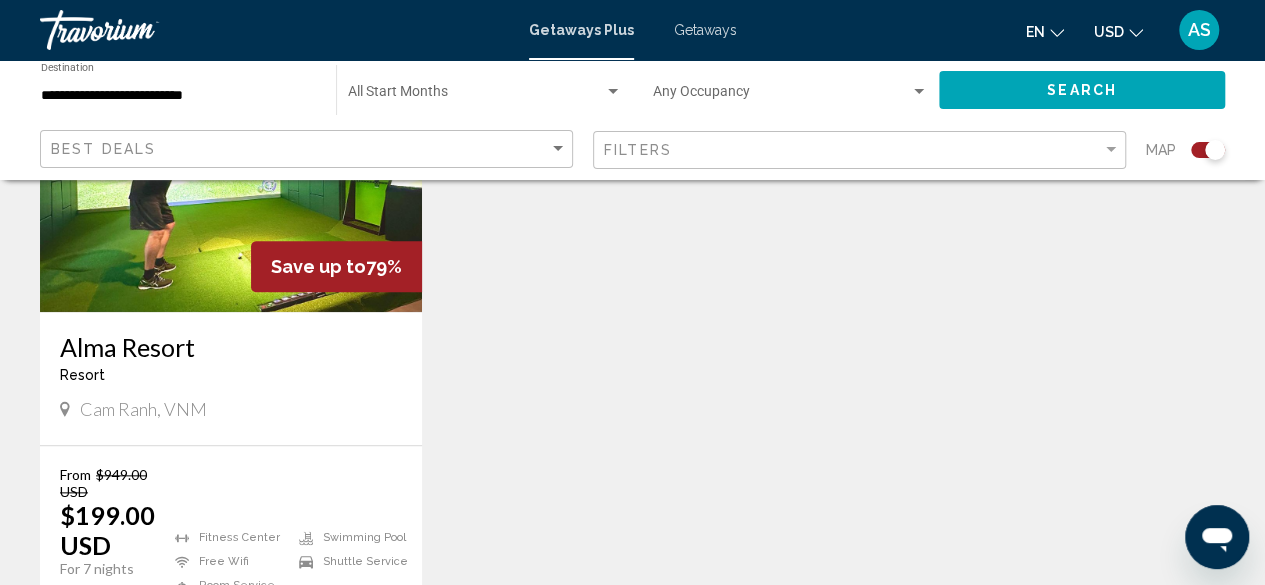 click at bounding box center (231, 152) 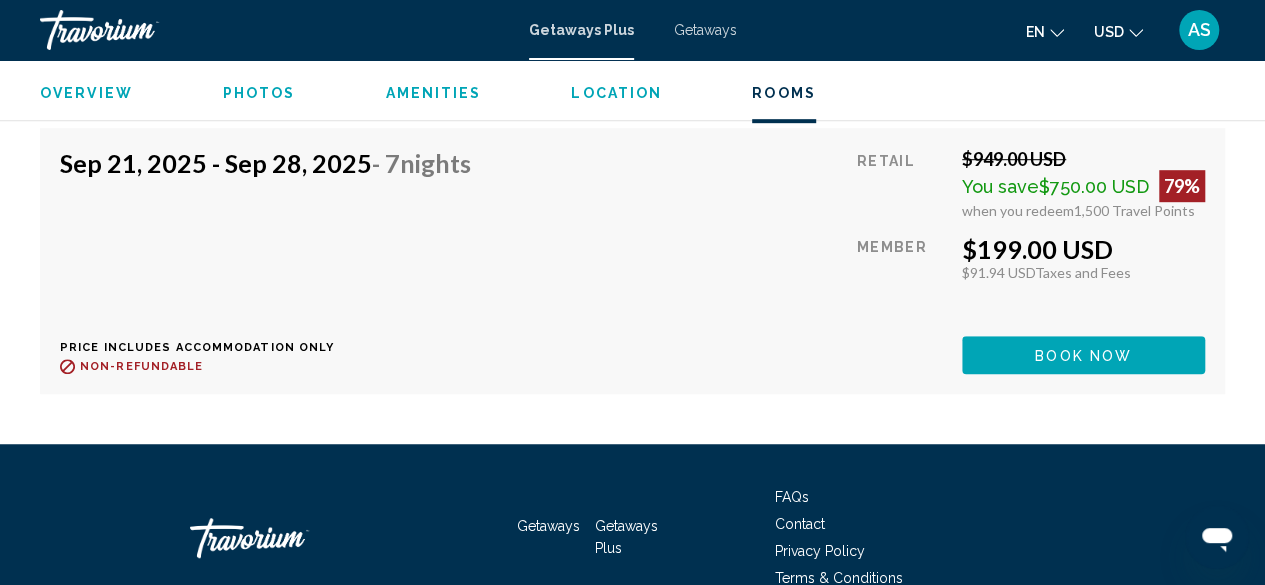 scroll, scrollTop: 4445, scrollLeft: 0, axis: vertical 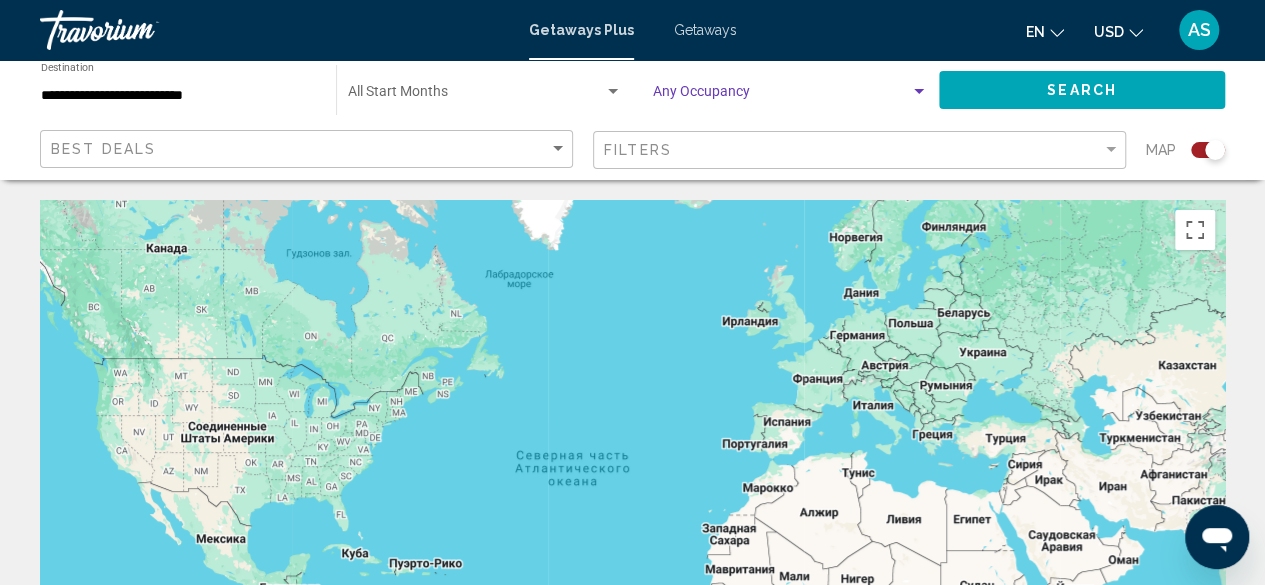 click at bounding box center (781, 96) 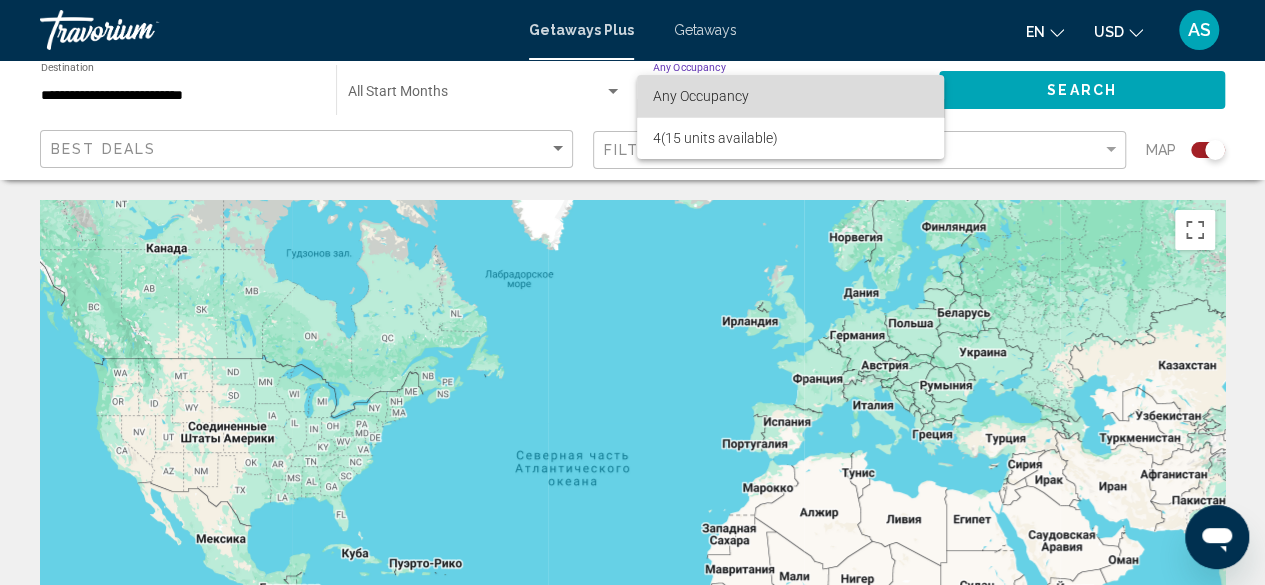 click on "Any Occupancy" at bounding box center (701, 96) 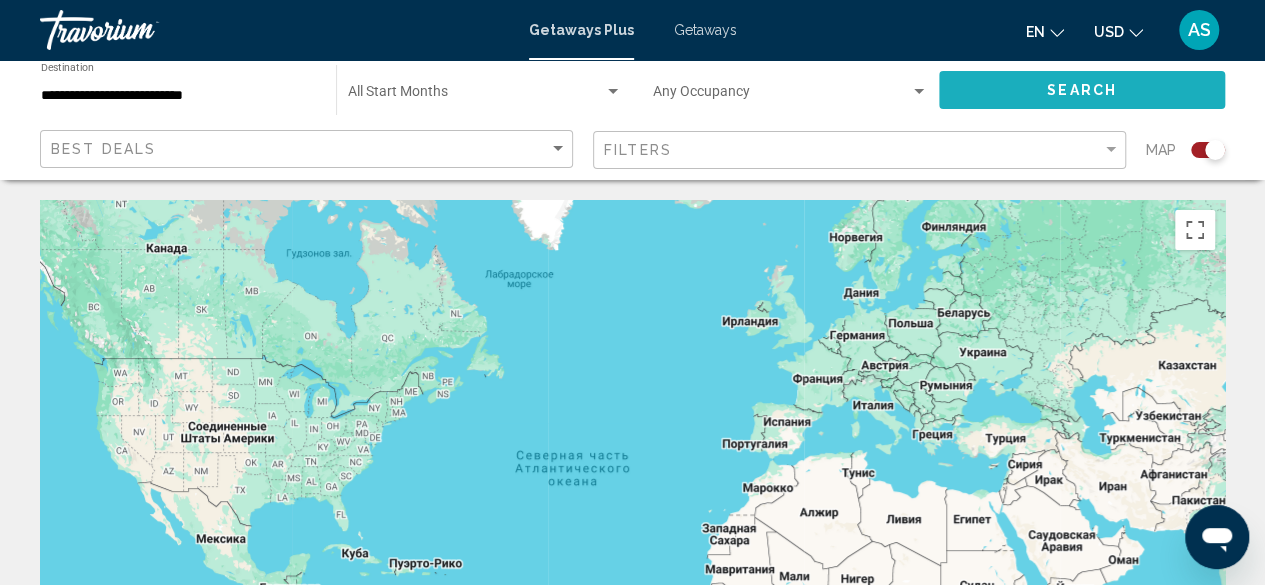 click on "Search" at bounding box center (1082, 89) 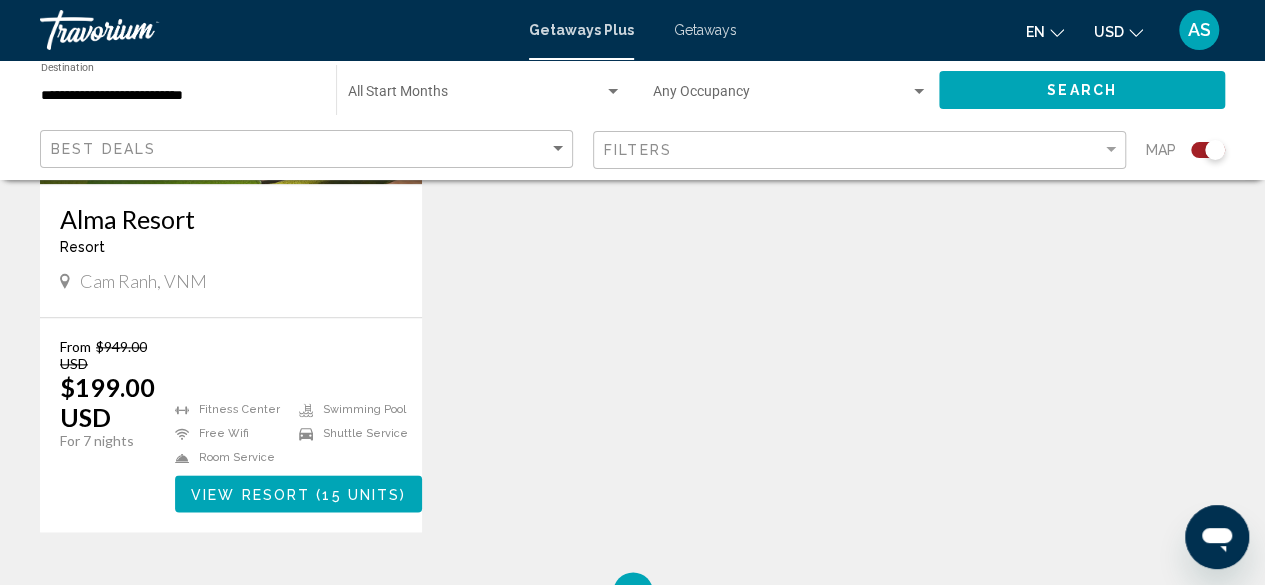 scroll, scrollTop: 1032, scrollLeft: 0, axis: vertical 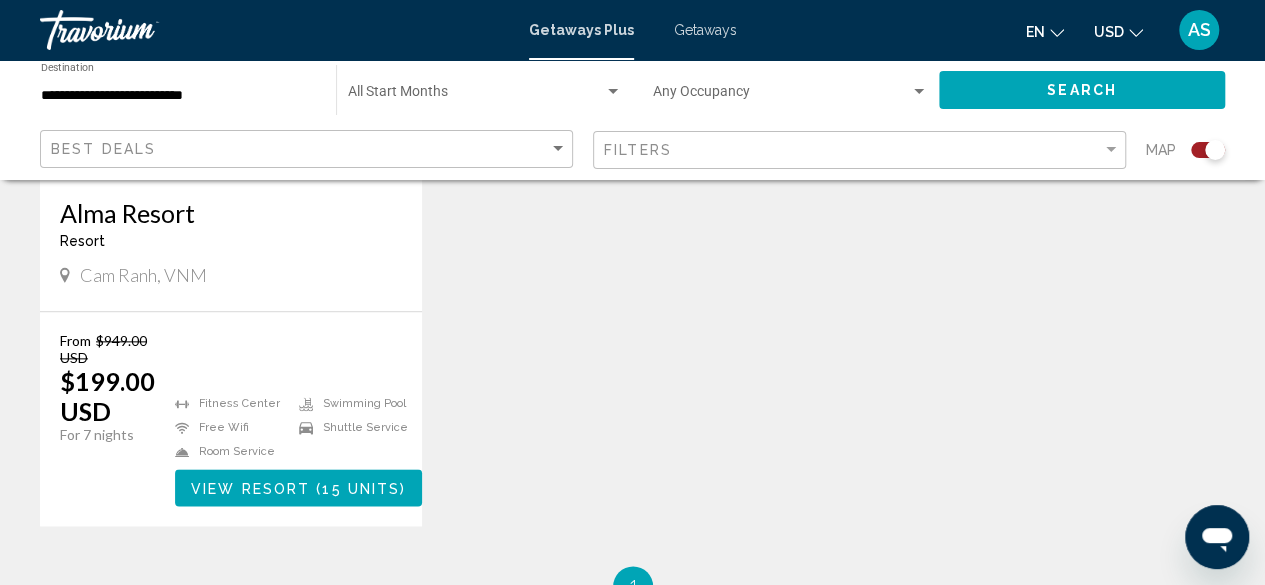 click on "Resort  -  This is an adults only resort" at bounding box center (231, 241) 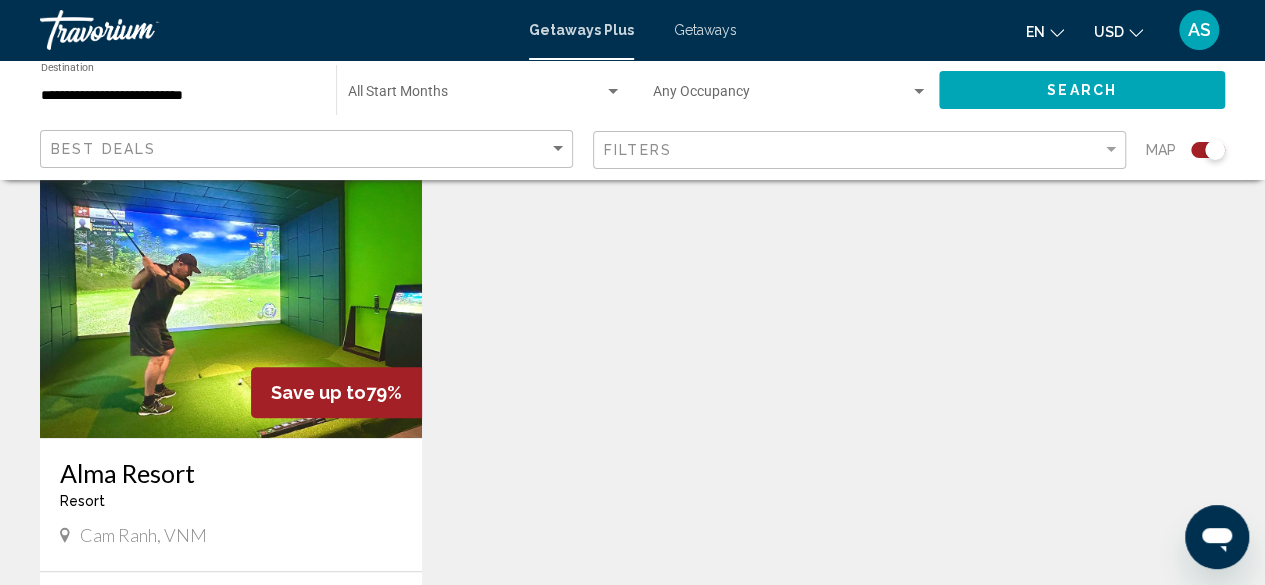 click at bounding box center [231, 278] 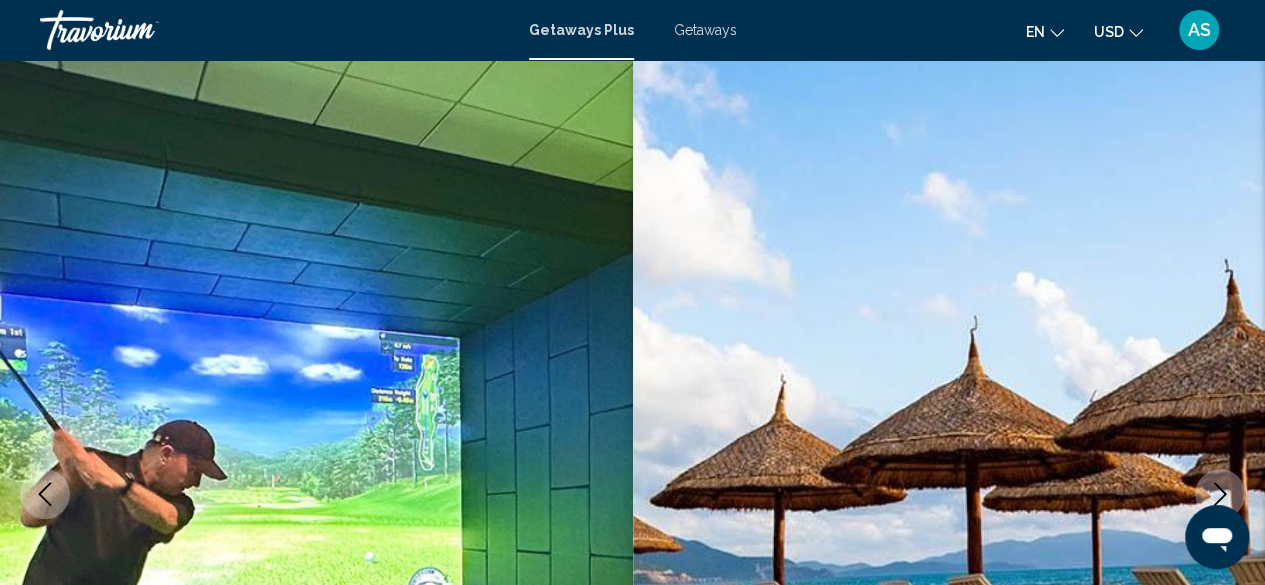 scroll, scrollTop: 0, scrollLeft: 0, axis: both 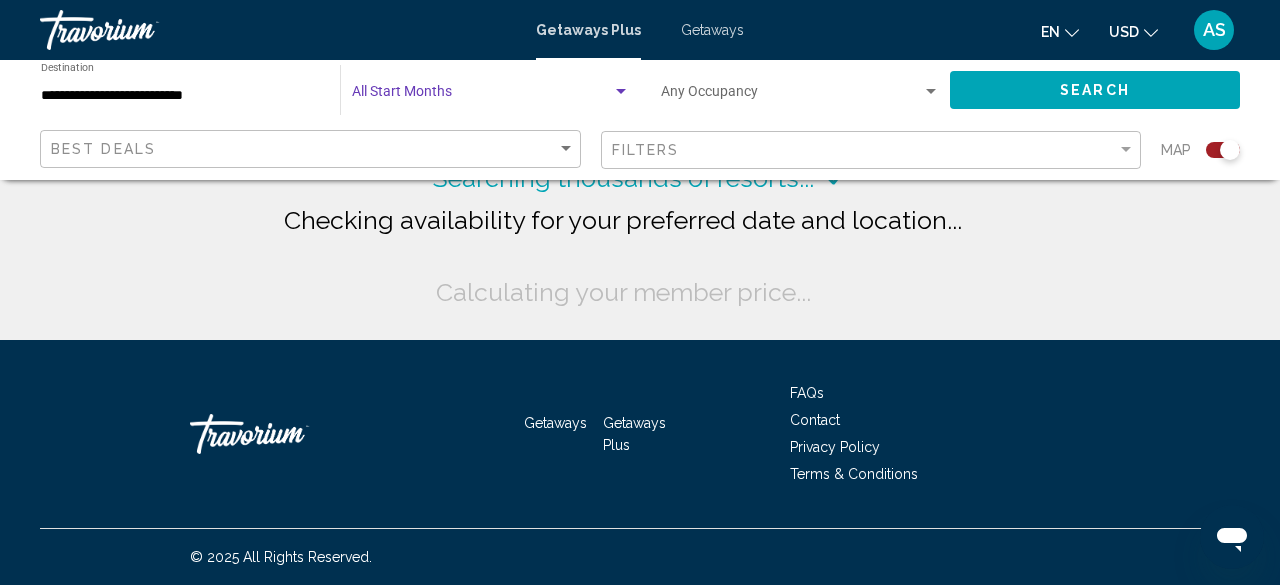 click at bounding box center (482, 96) 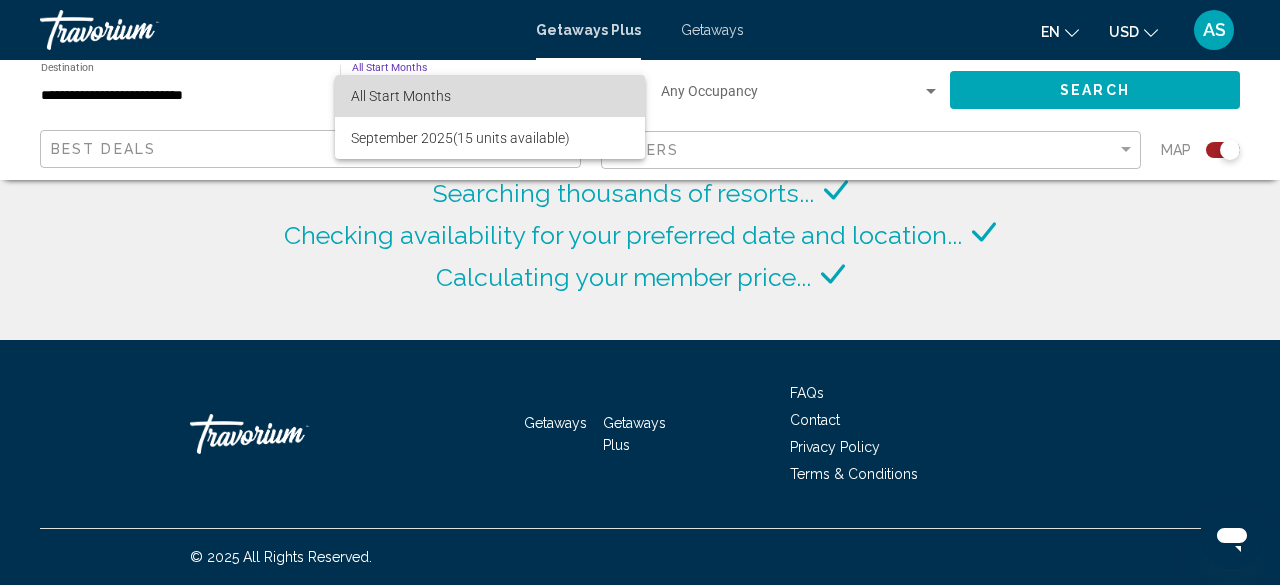 click on "All Start Months" at bounding box center (490, 96) 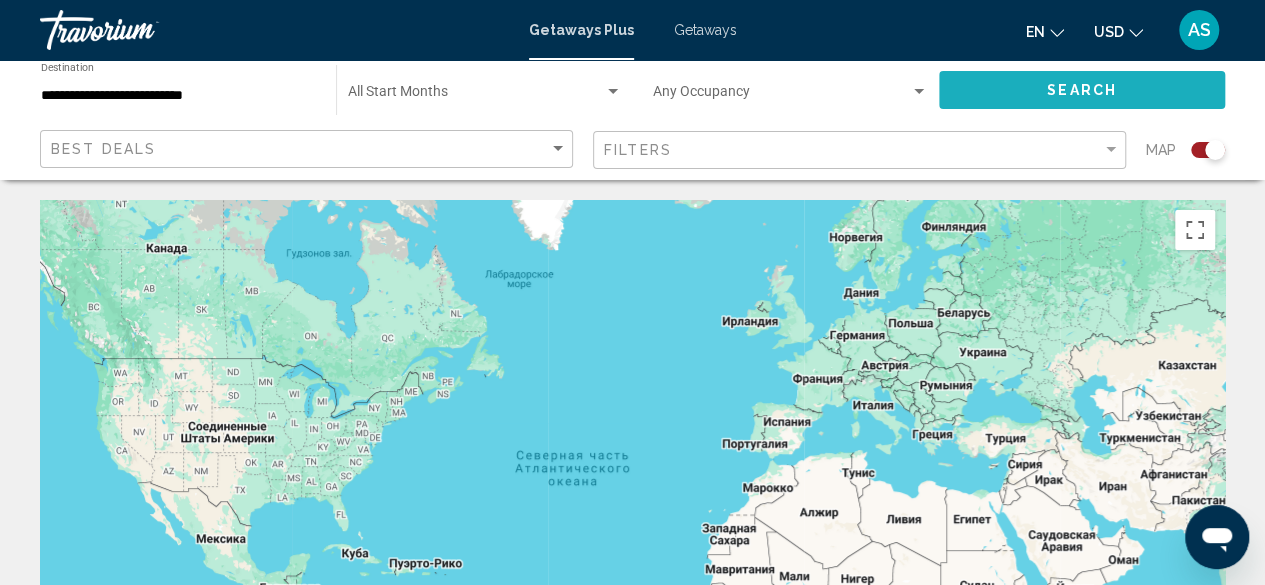 click on "Search" at bounding box center [1082, 89] 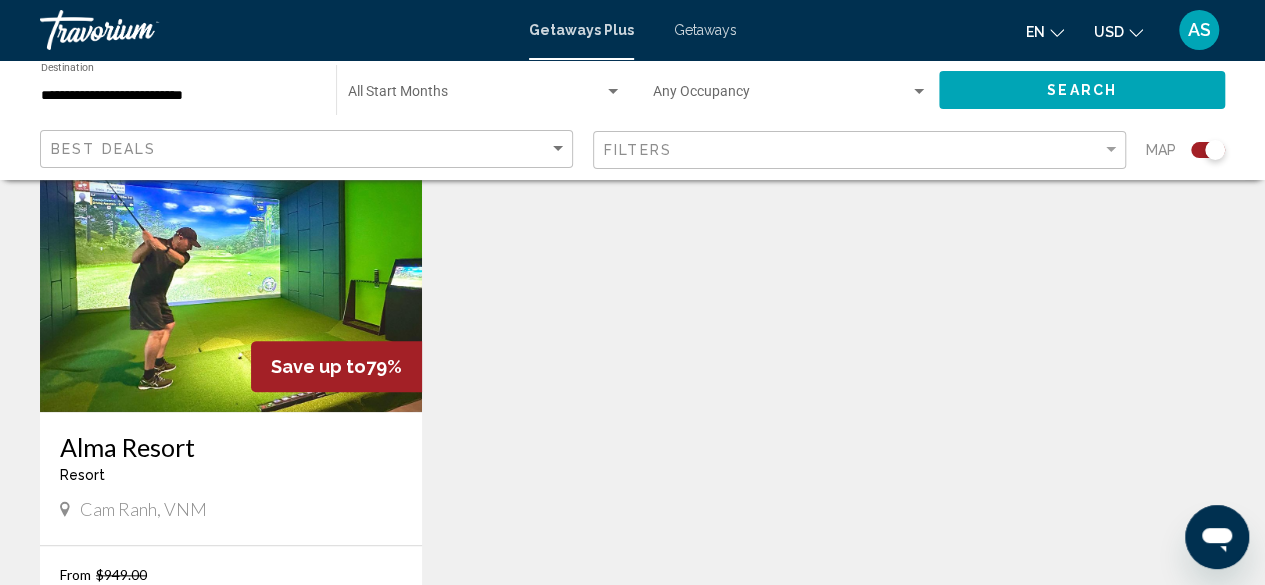 scroll, scrollTop: 797, scrollLeft: 0, axis: vertical 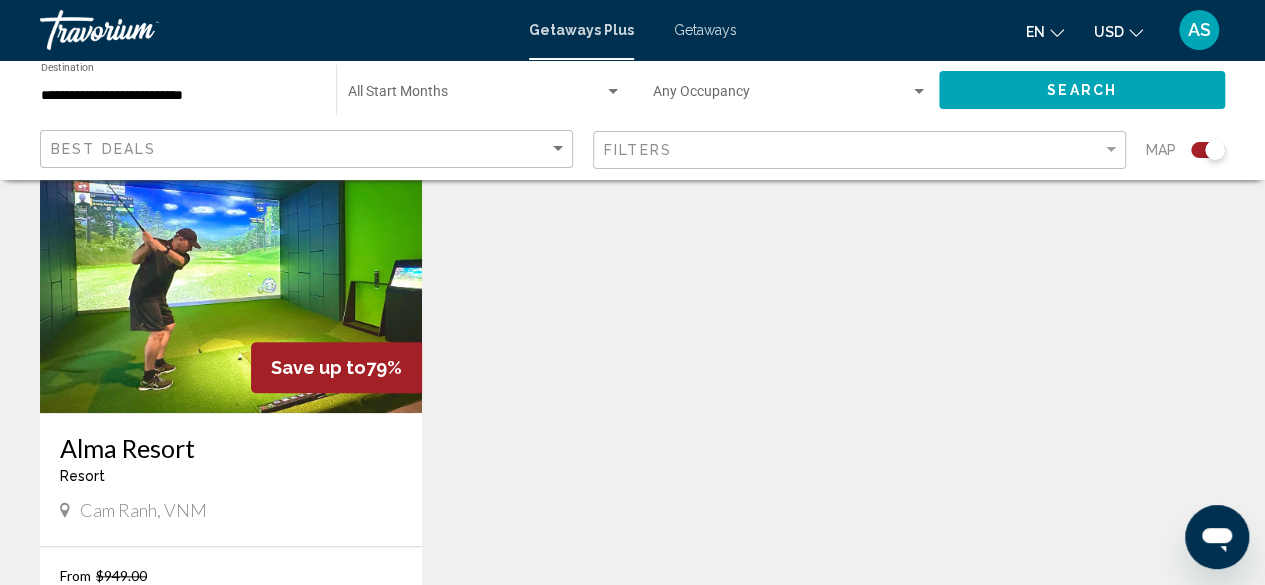 click at bounding box center (231, 253) 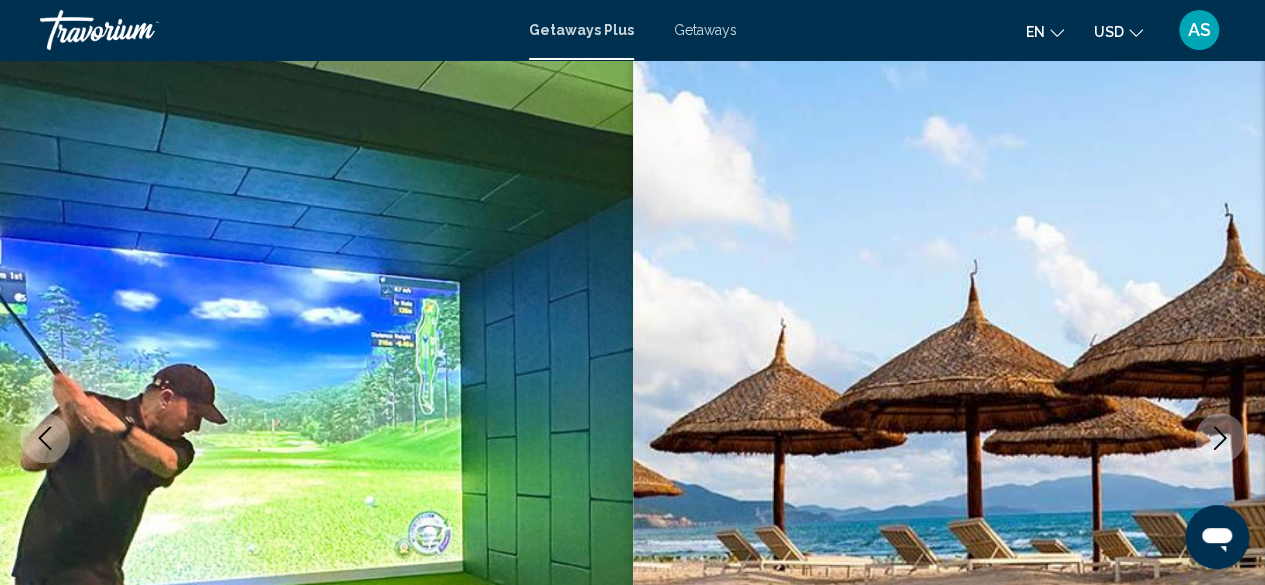 scroll, scrollTop: 0, scrollLeft: 0, axis: both 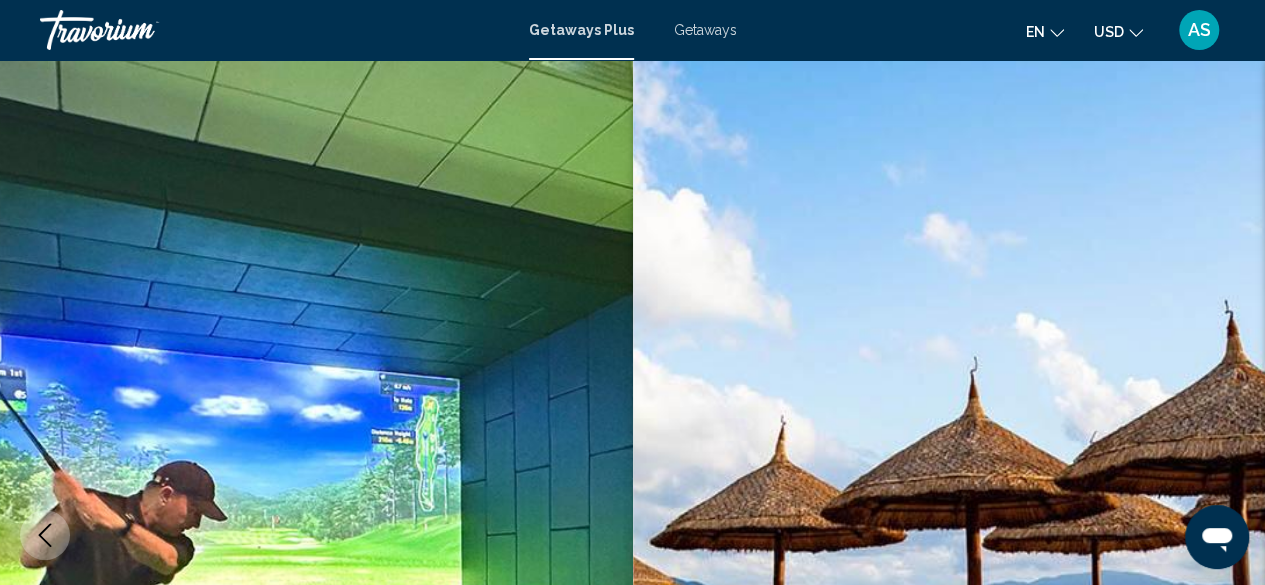 click at bounding box center (316, 535) 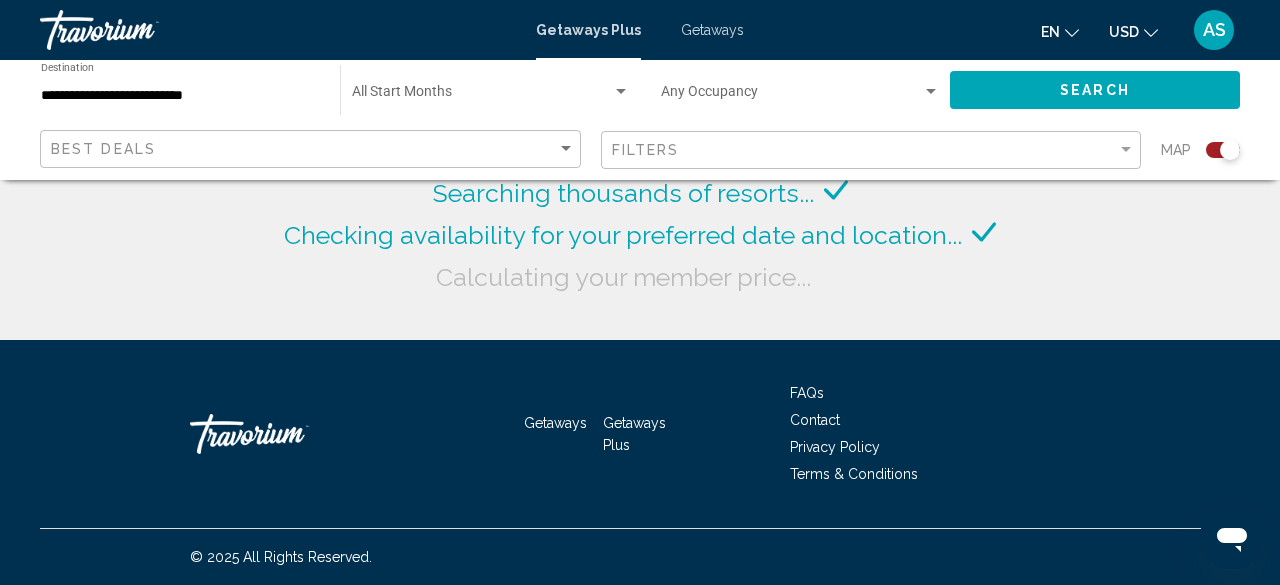click on "Start Month All Start Months" at bounding box center [491, 90] 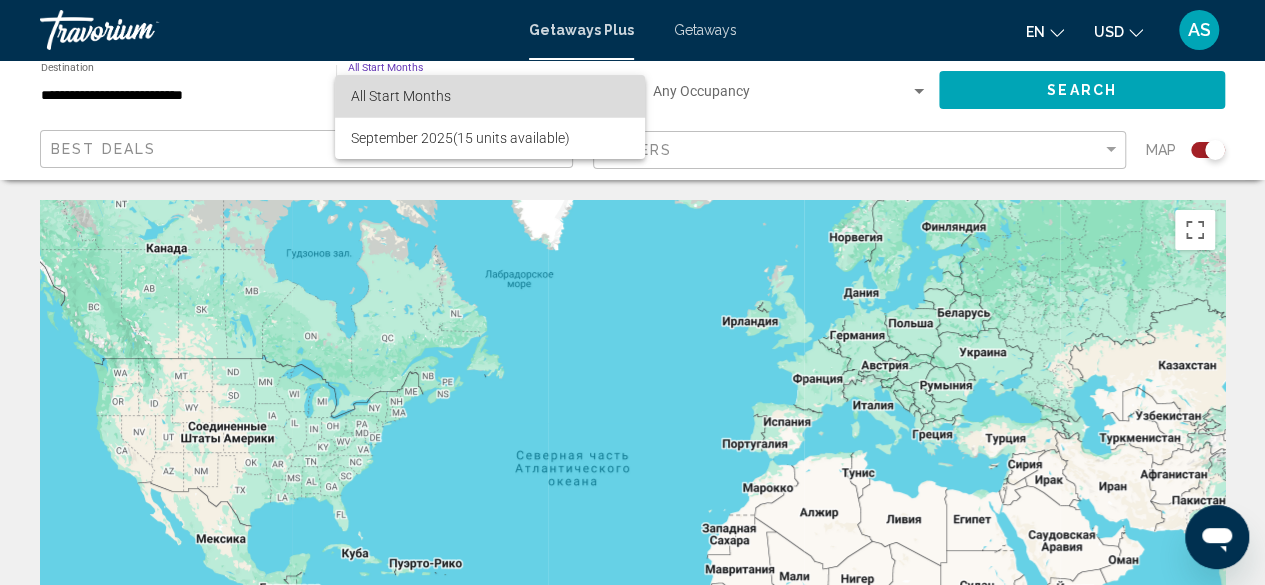 click on "All Start Months" at bounding box center (401, 96) 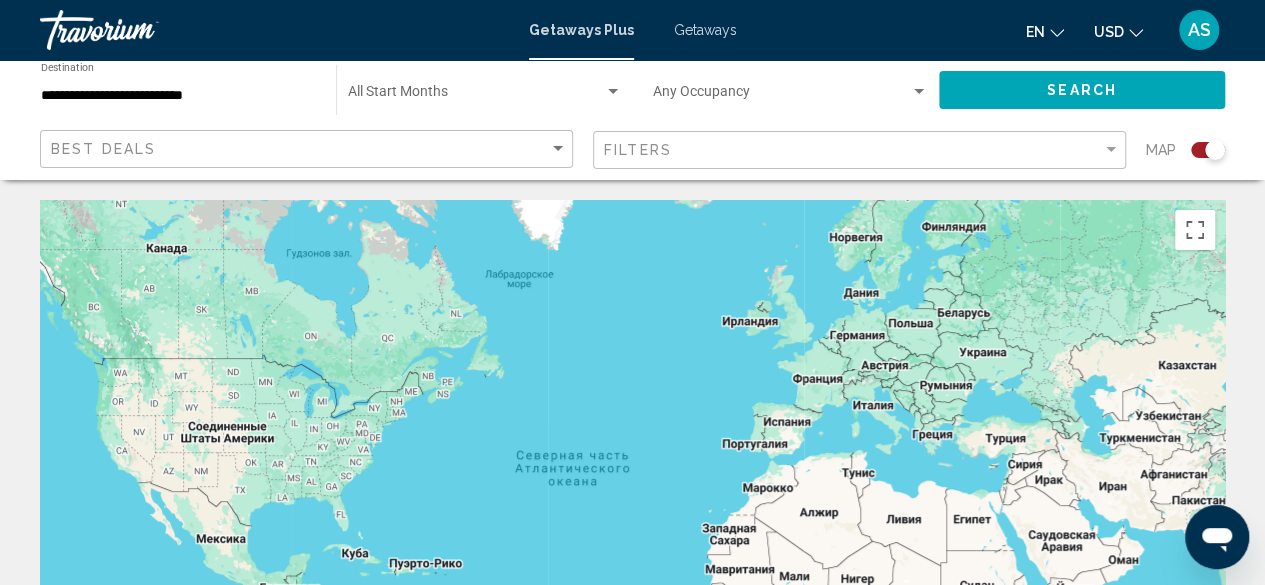 click on "Start Month All Start Months" at bounding box center (485, 90) 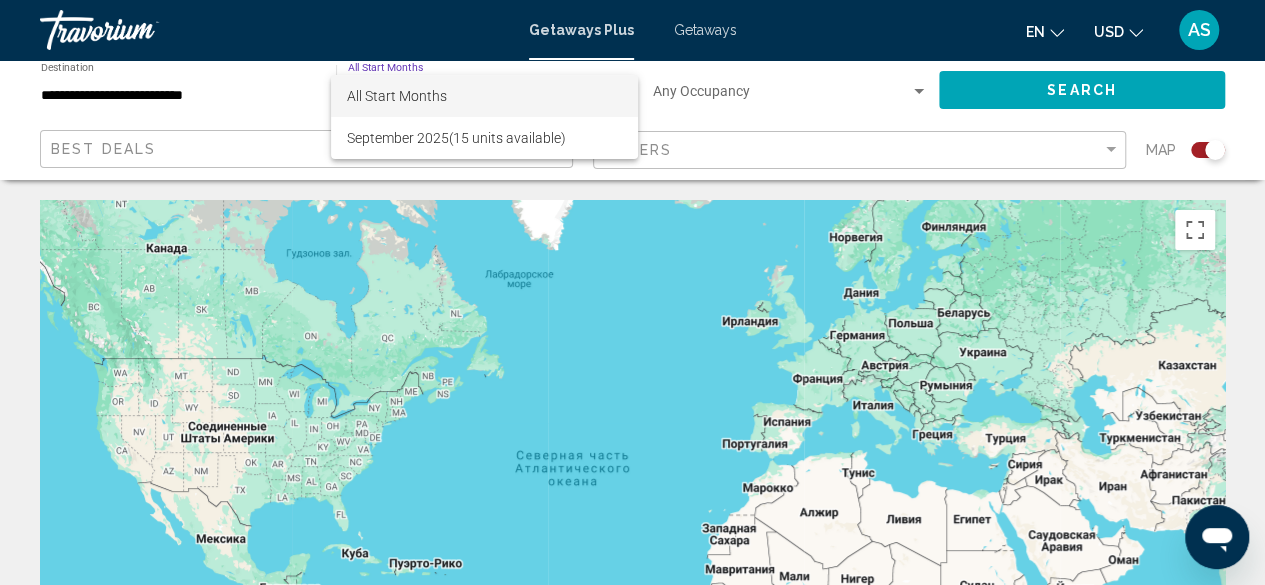 click at bounding box center [632, 292] 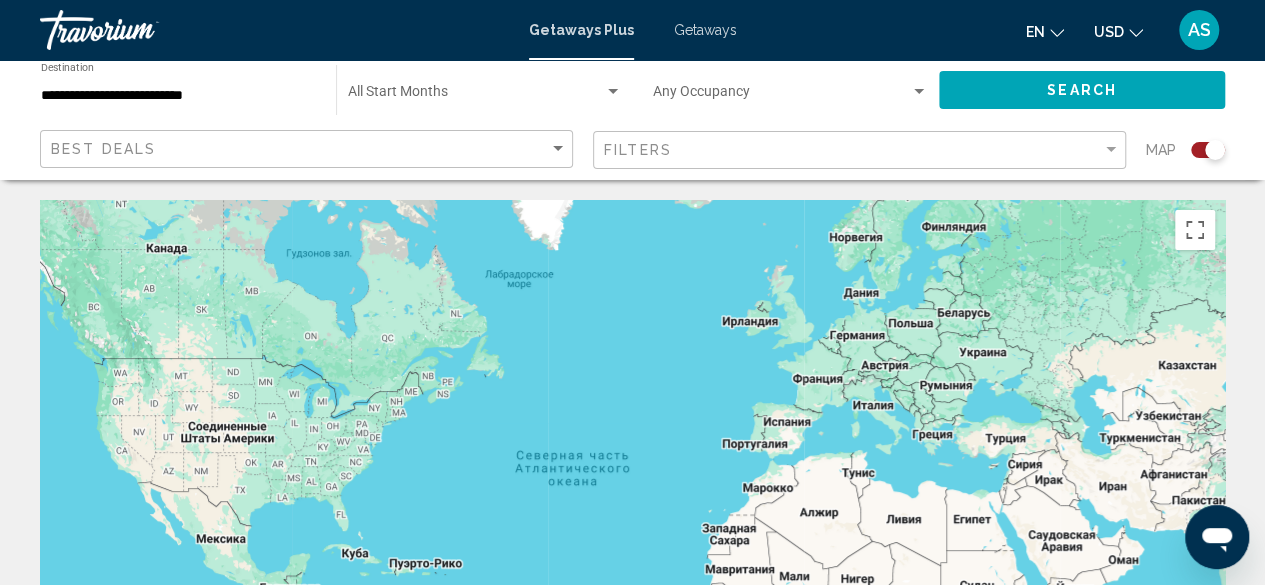 click on "AS" at bounding box center (1199, 30) 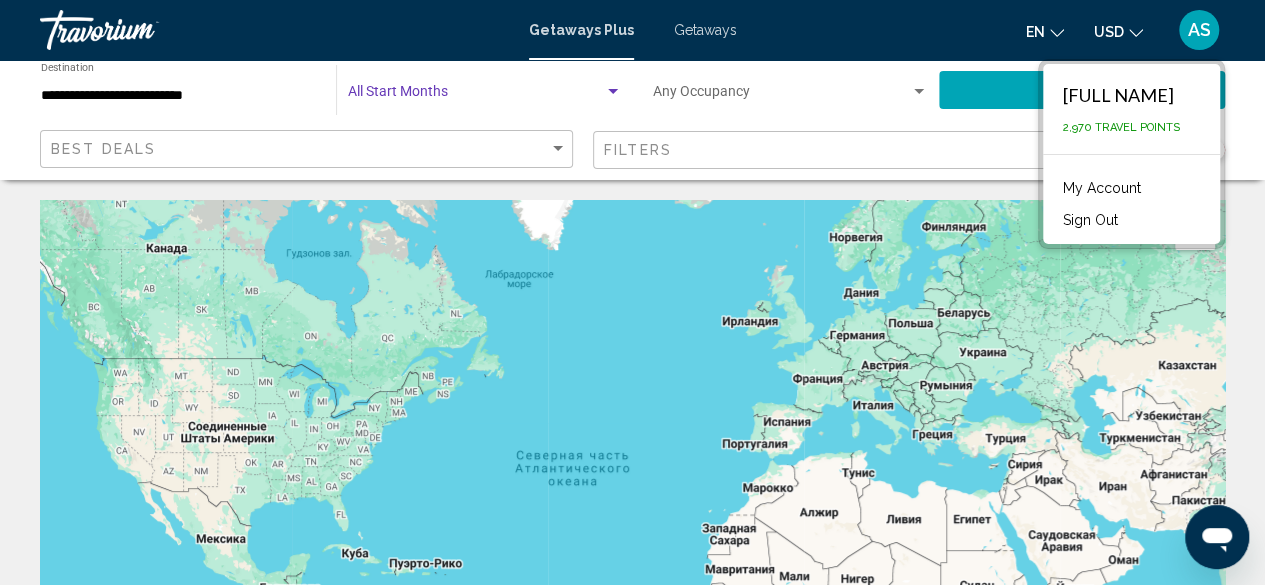 click at bounding box center [476, 96] 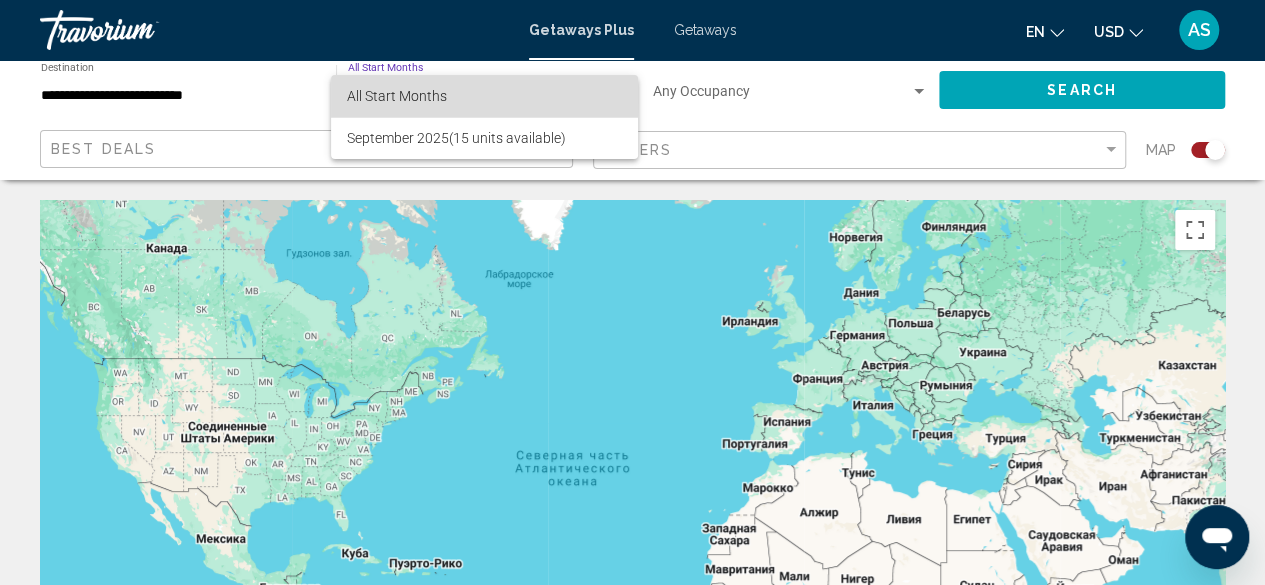 click on "All Start Months" at bounding box center (397, 96) 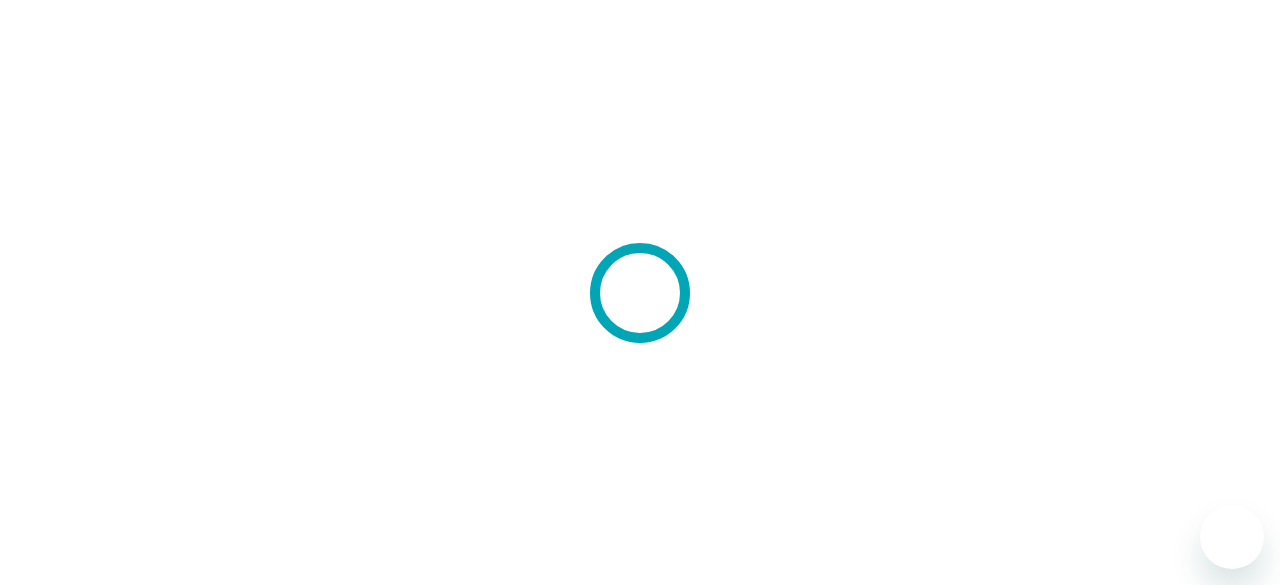scroll, scrollTop: 0, scrollLeft: 0, axis: both 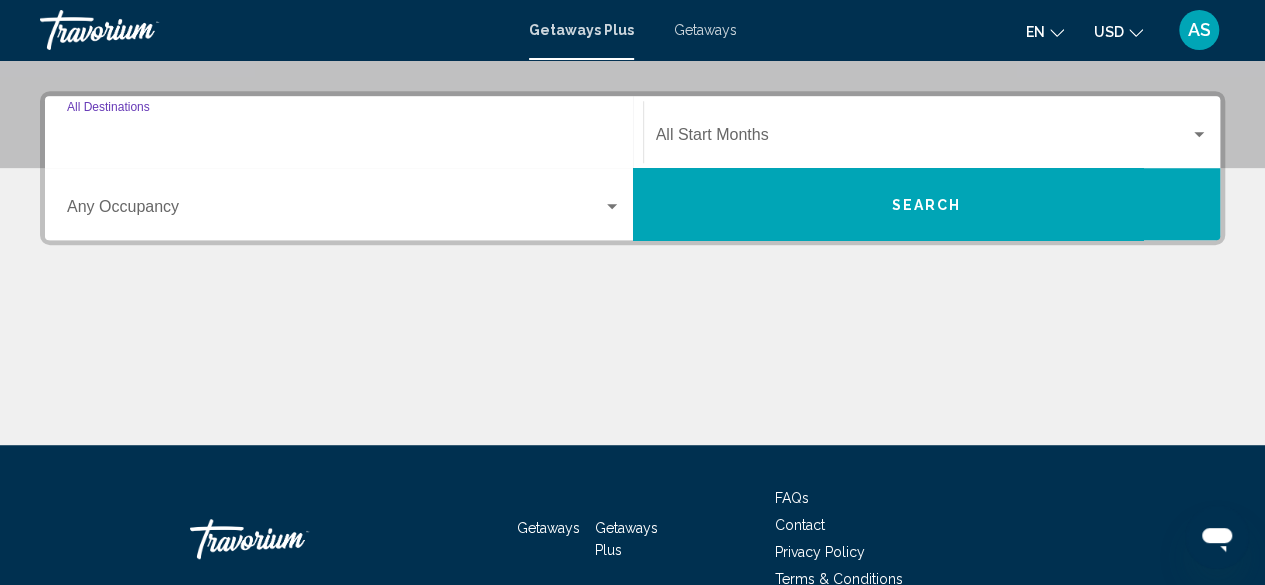 click on "Destination All Destinations" at bounding box center [344, 139] 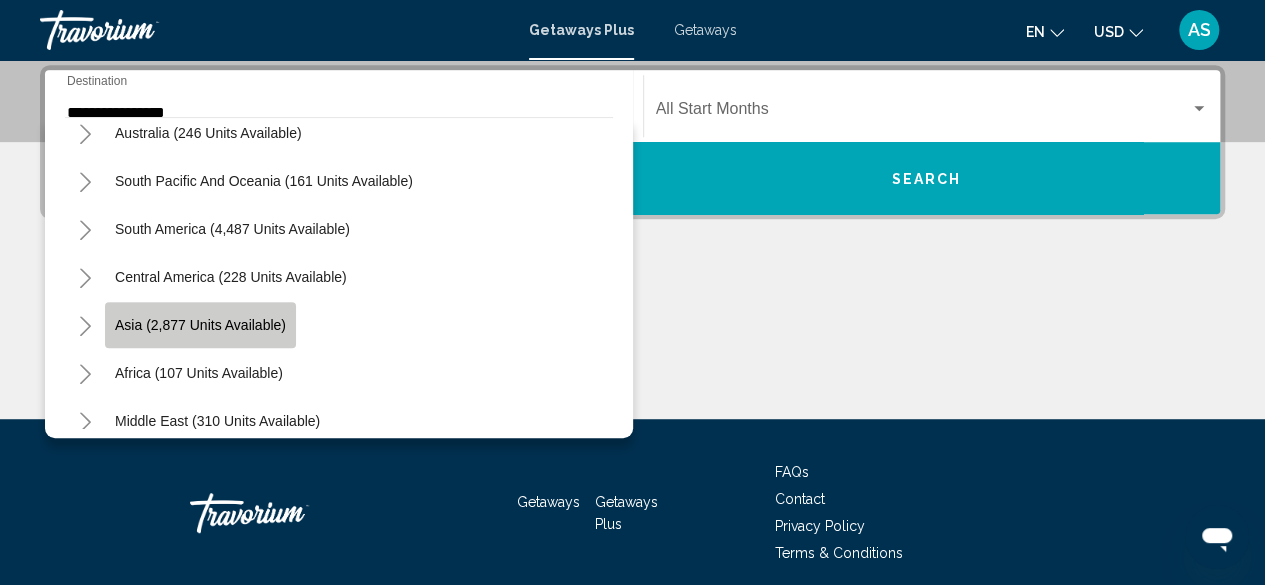 click on "Asia (2,877 units available)" at bounding box center (200, 325) 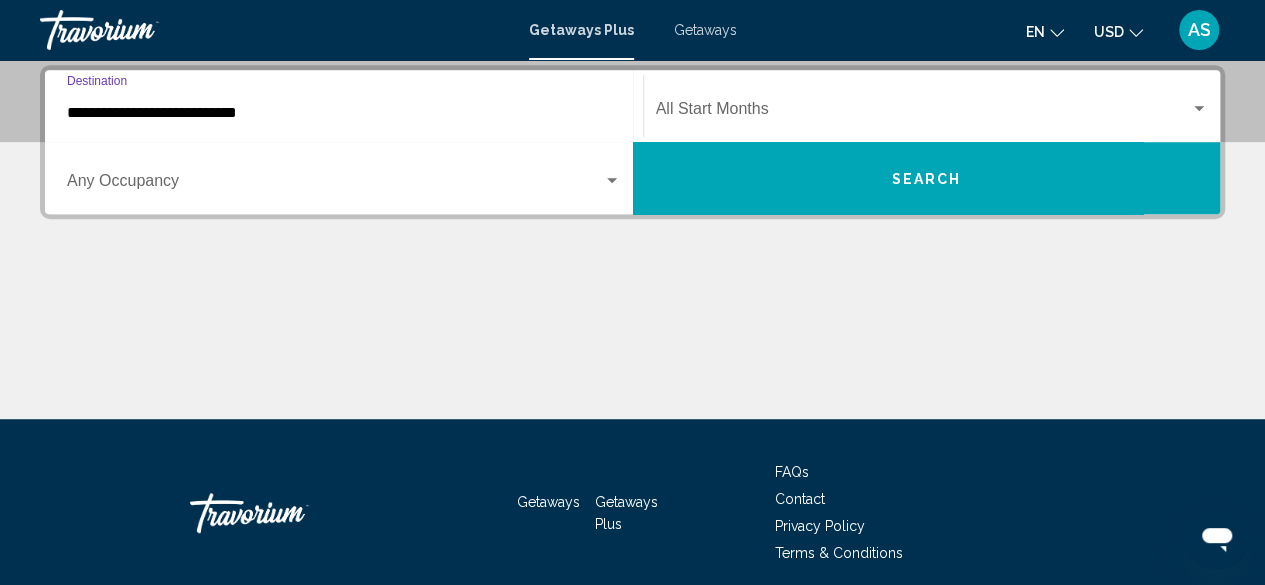 click on "**********" at bounding box center (344, 113) 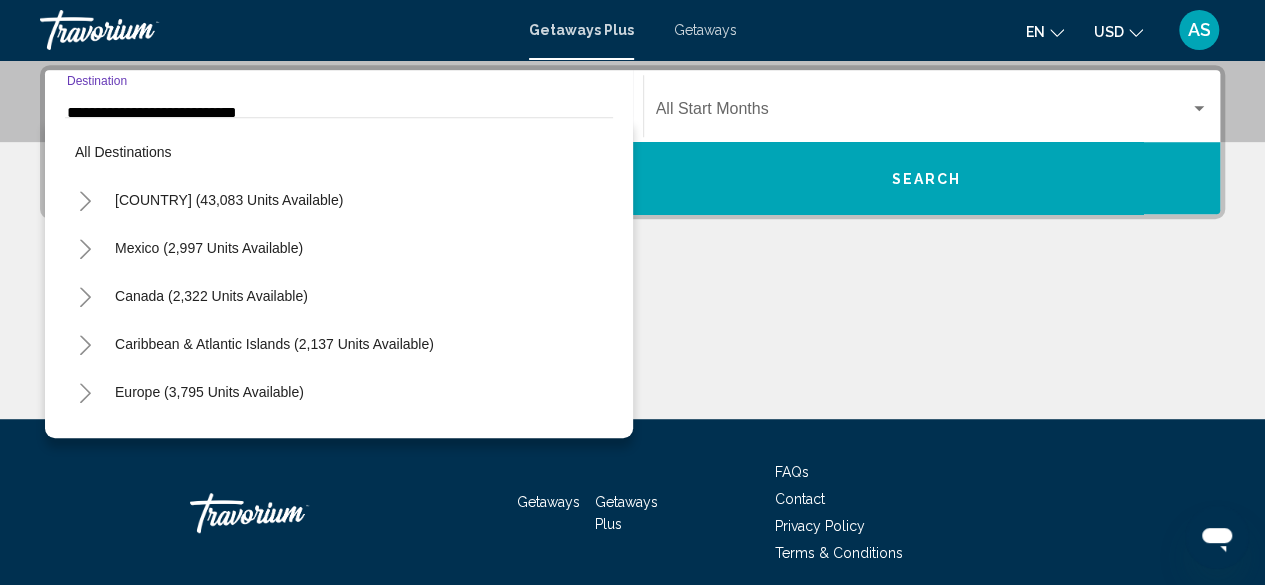 scroll, scrollTop: 437, scrollLeft: 0, axis: vertical 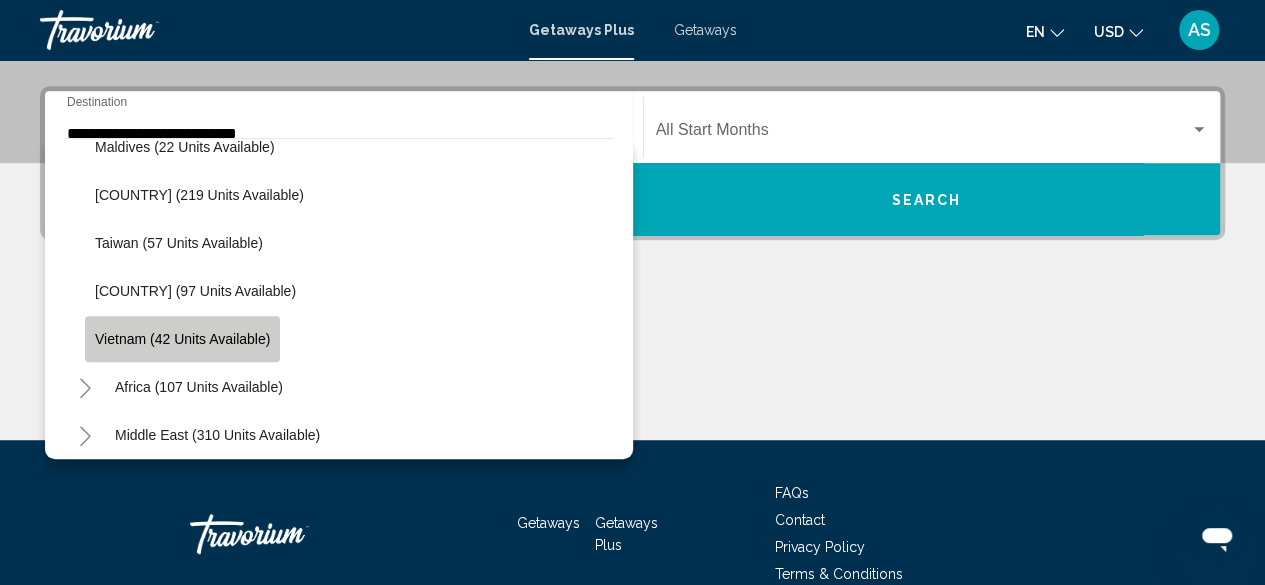 click on "Vietnam (42 units available)" at bounding box center [182, 339] 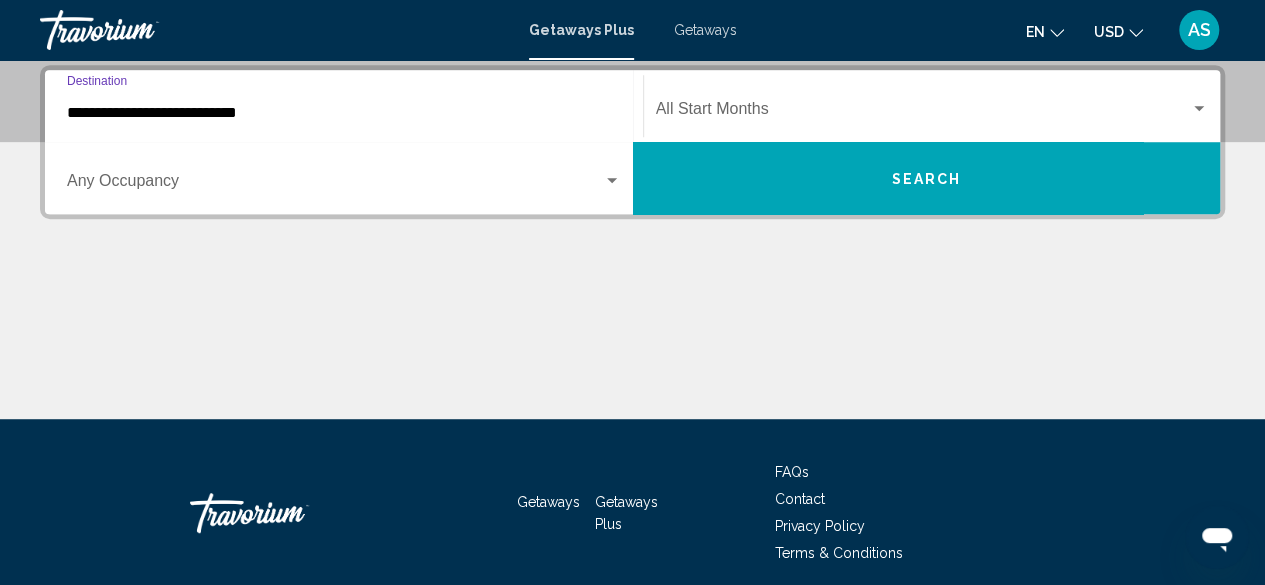 click on "Occupancy Any Occupancy" at bounding box center (344, 178) 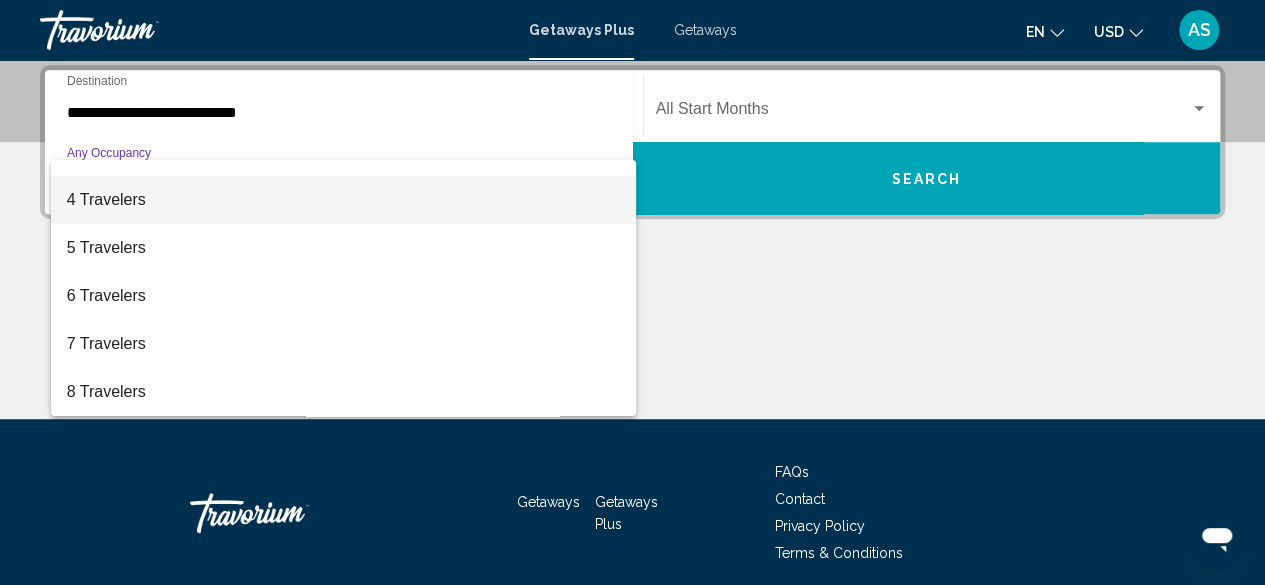 scroll, scrollTop: 140, scrollLeft: 0, axis: vertical 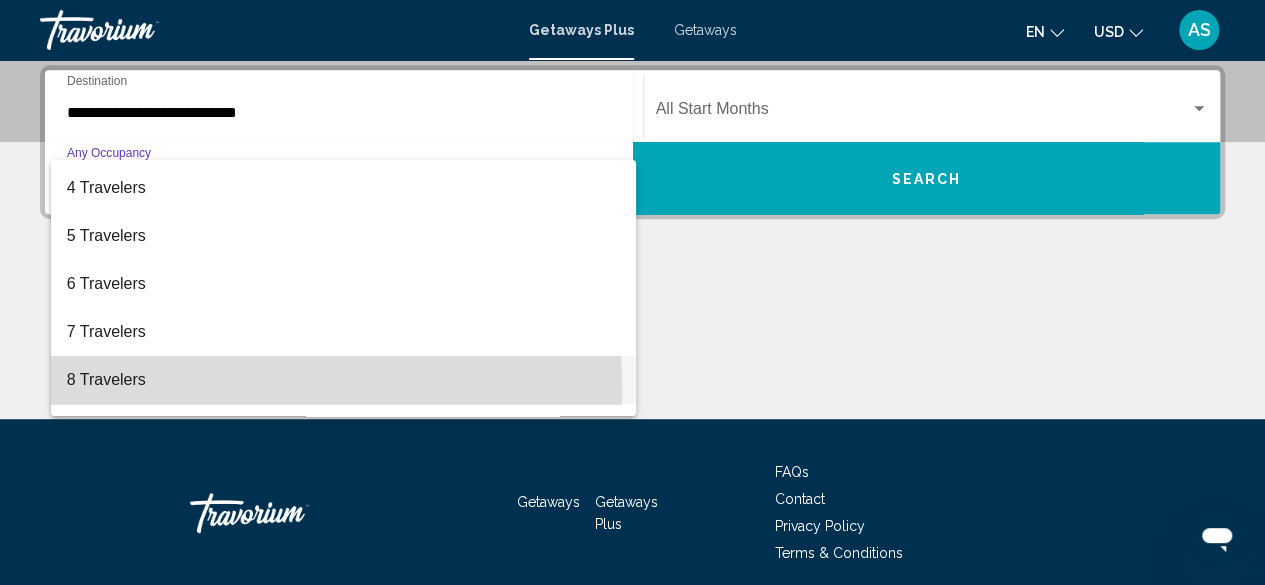 click on "8 Travelers" at bounding box center (344, 380) 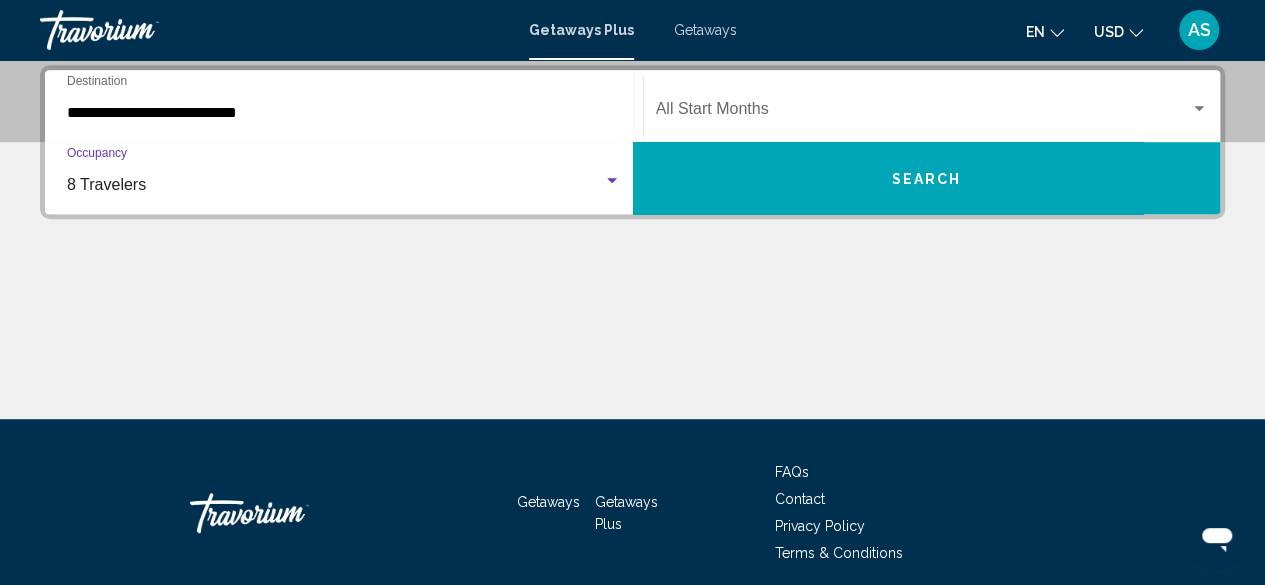 click on "Search" at bounding box center (927, 178) 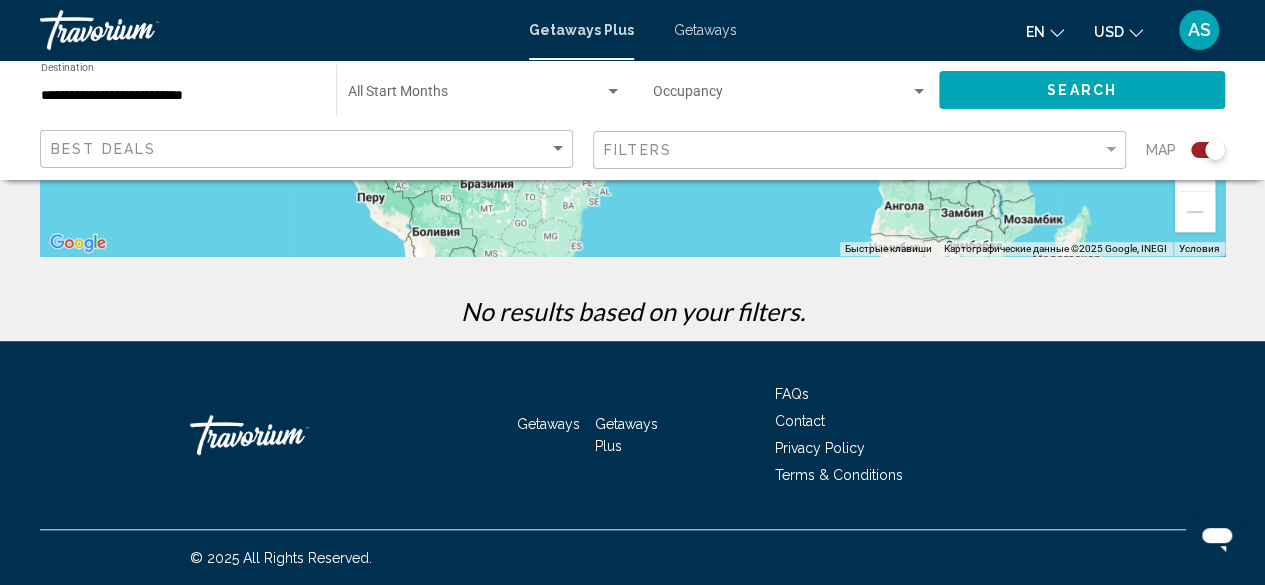 scroll, scrollTop: 0, scrollLeft: 0, axis: both 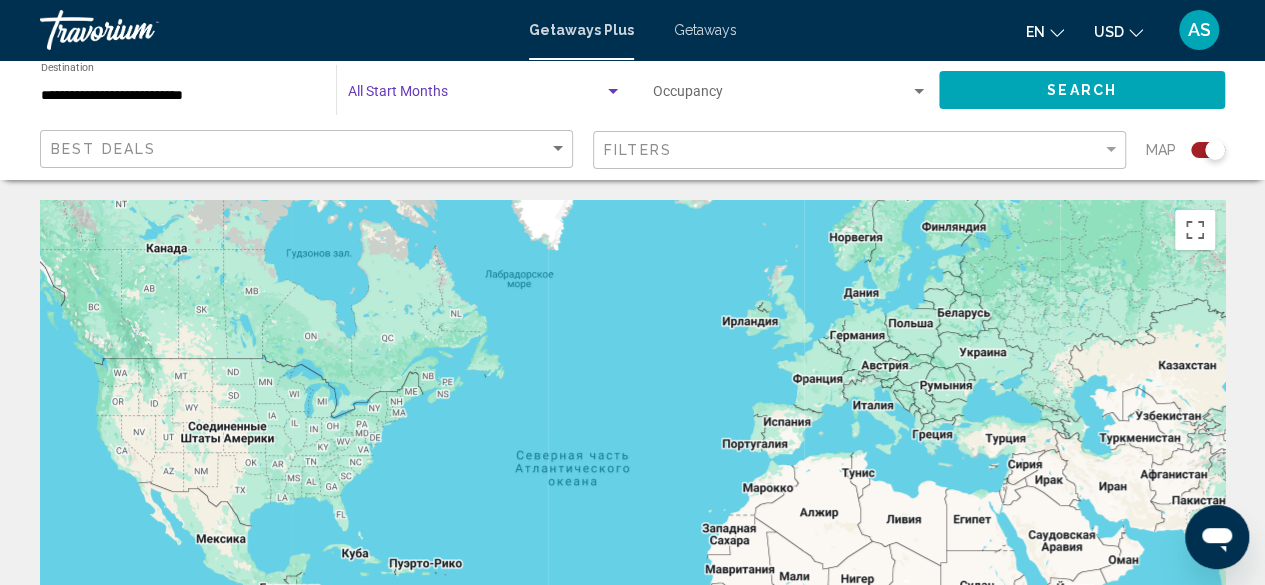 click at bounding box center (476, 96) 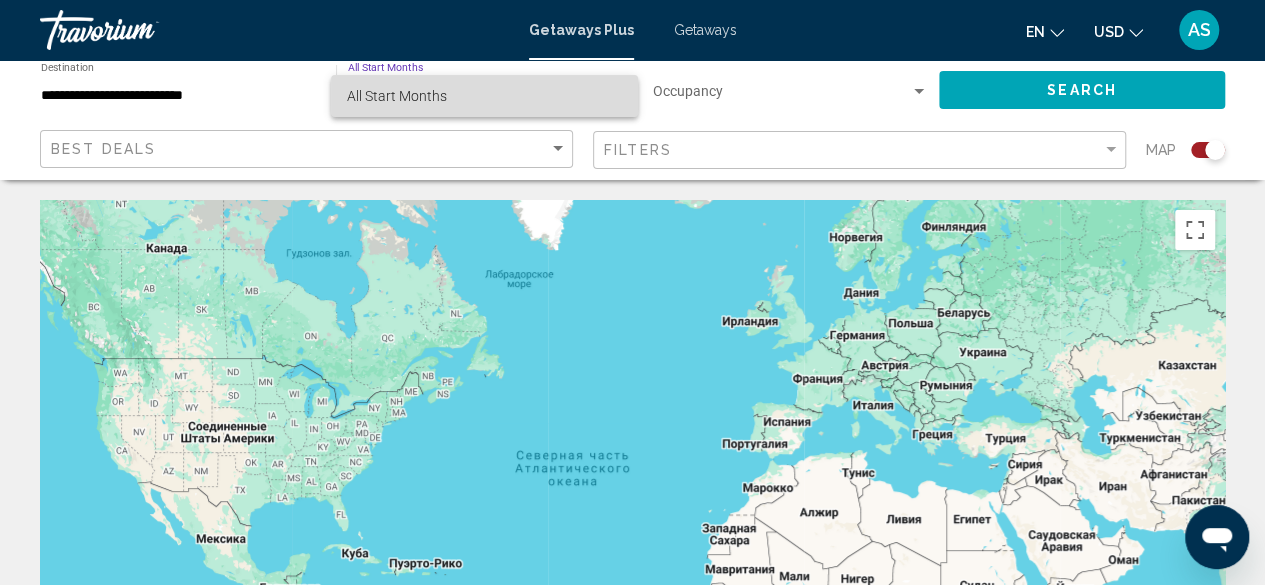 click on "All Start Months" at bounding box center (397, 96) 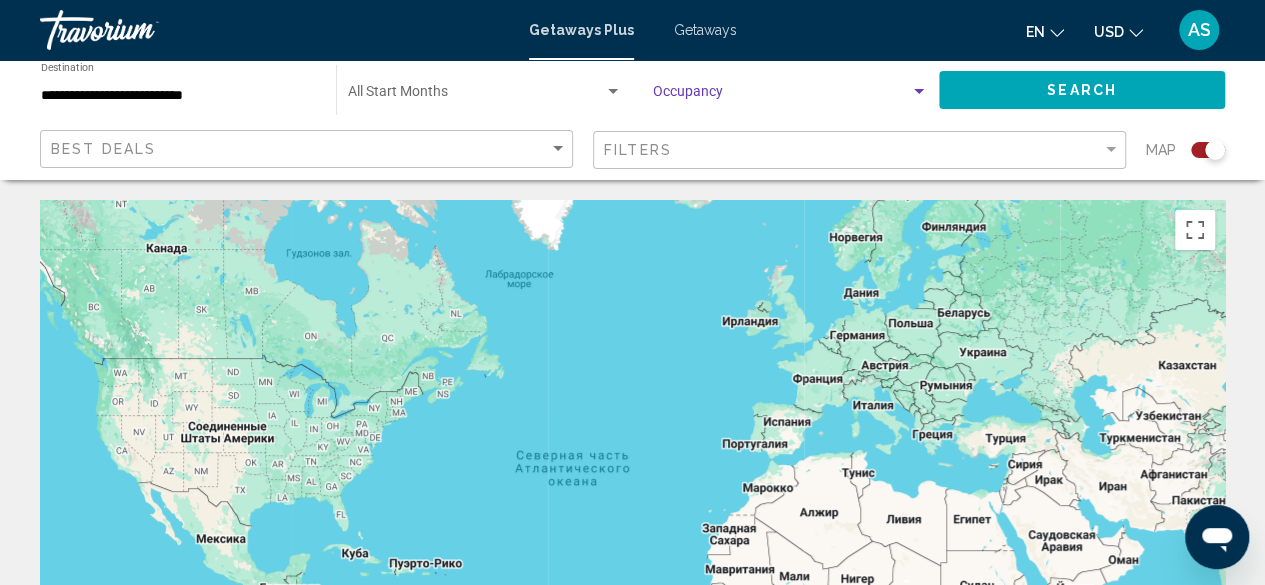 click at bounding box center (781, 96) 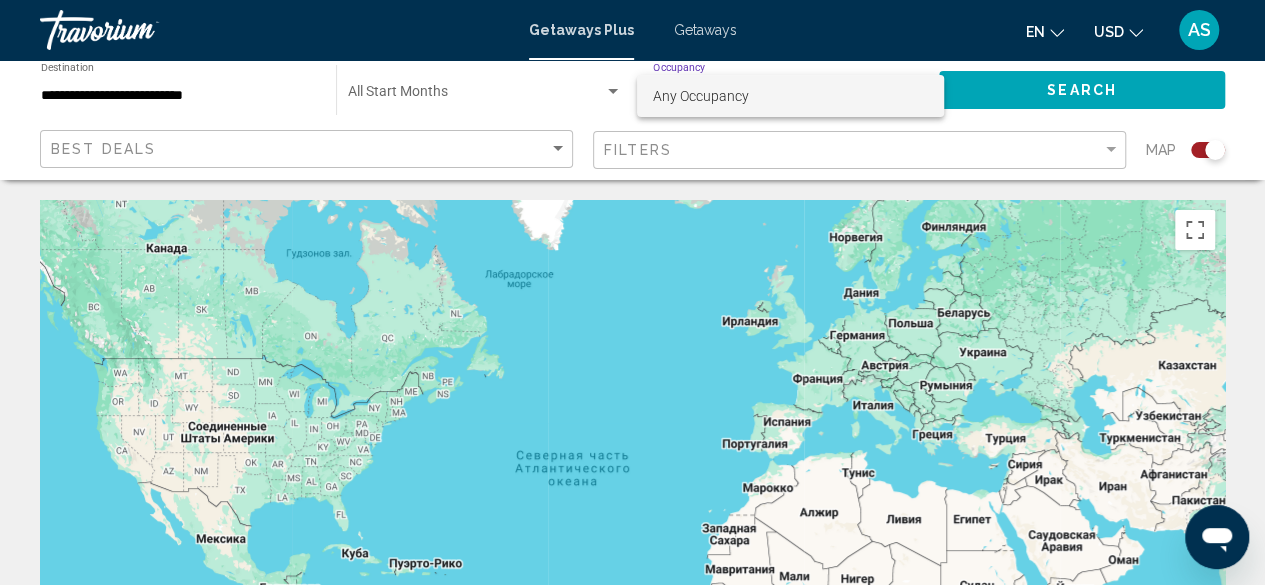 click on "Any Occupancy" at bounding box center [701, 96] 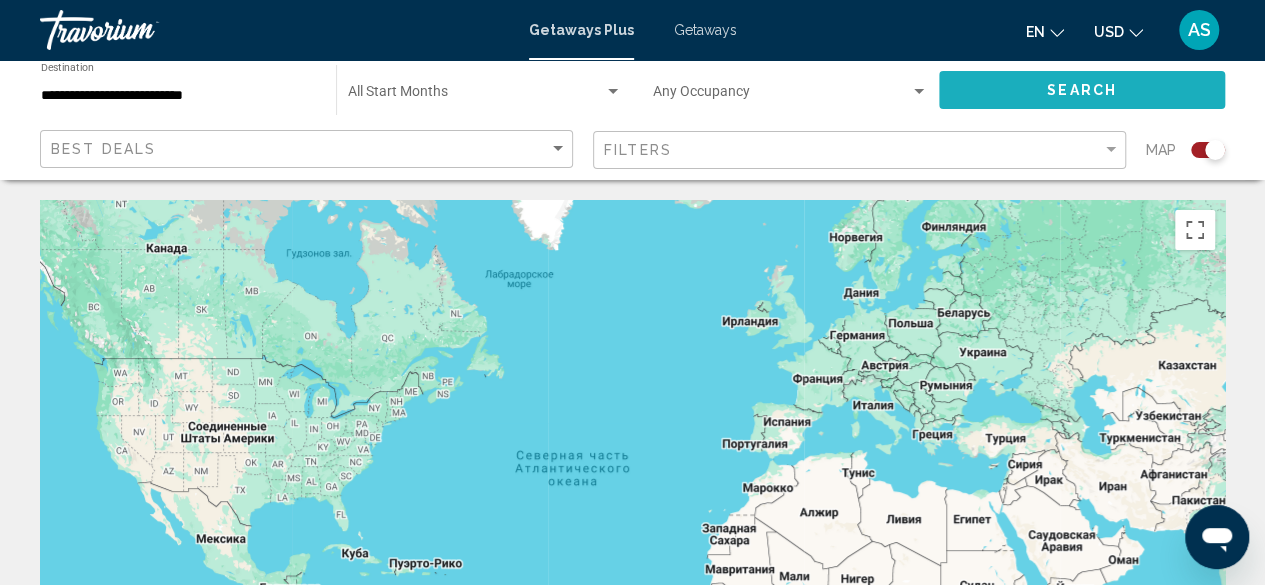 click on "Search" at bounding box center (1082, 89) 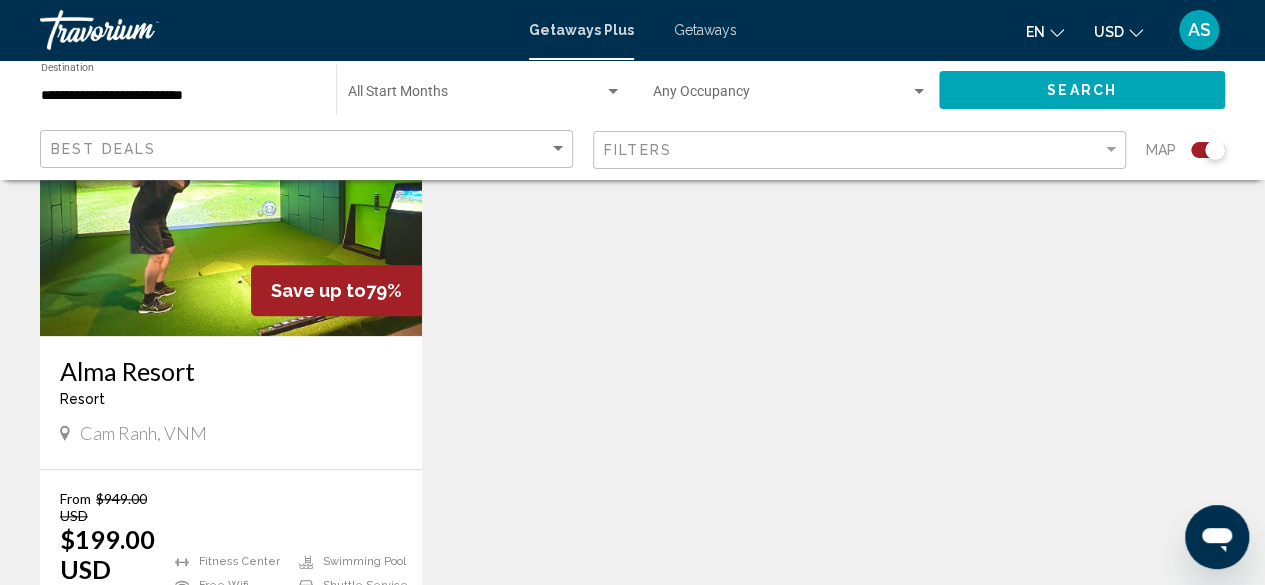 scroll, scrollTop: 875, scrollLeft: 0, axis: vertical 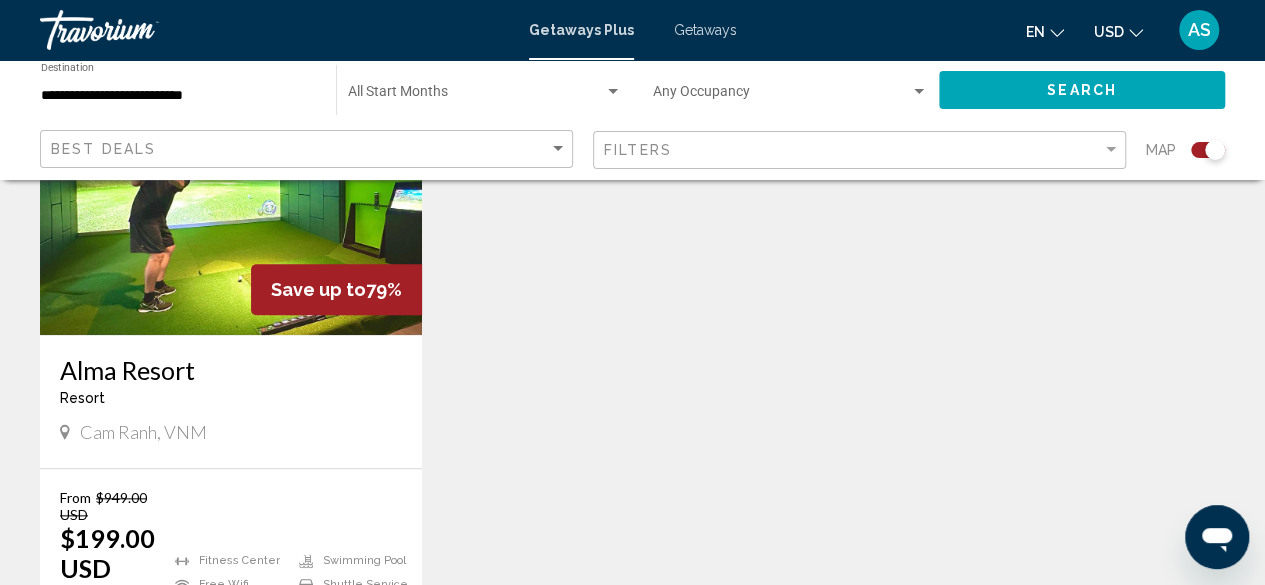 click at bounding box center (231, 175) 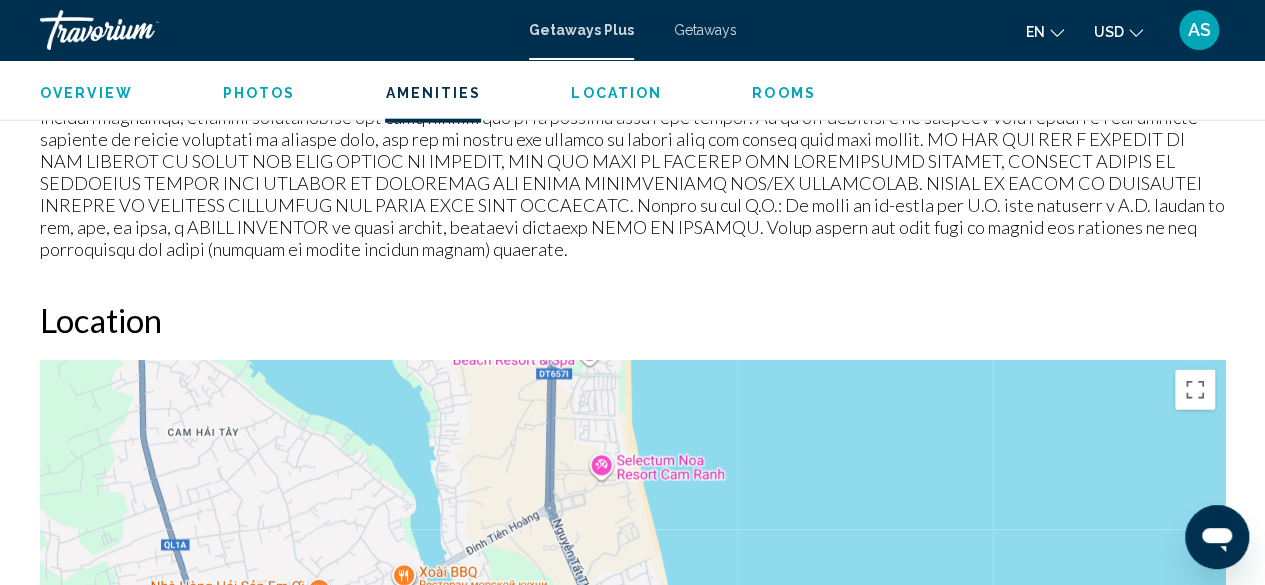 scroll, scrollTop: 2461, scrollLeft: 0, axis: vertical 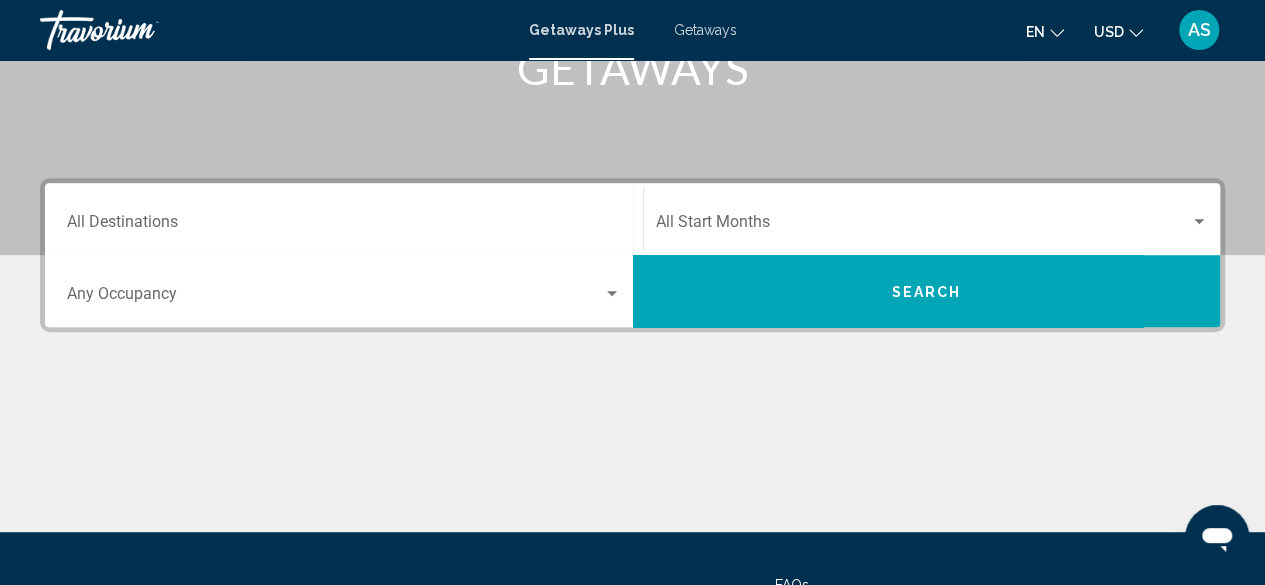 click on "Start Month All Start Months" at bounding box center (932, 219) 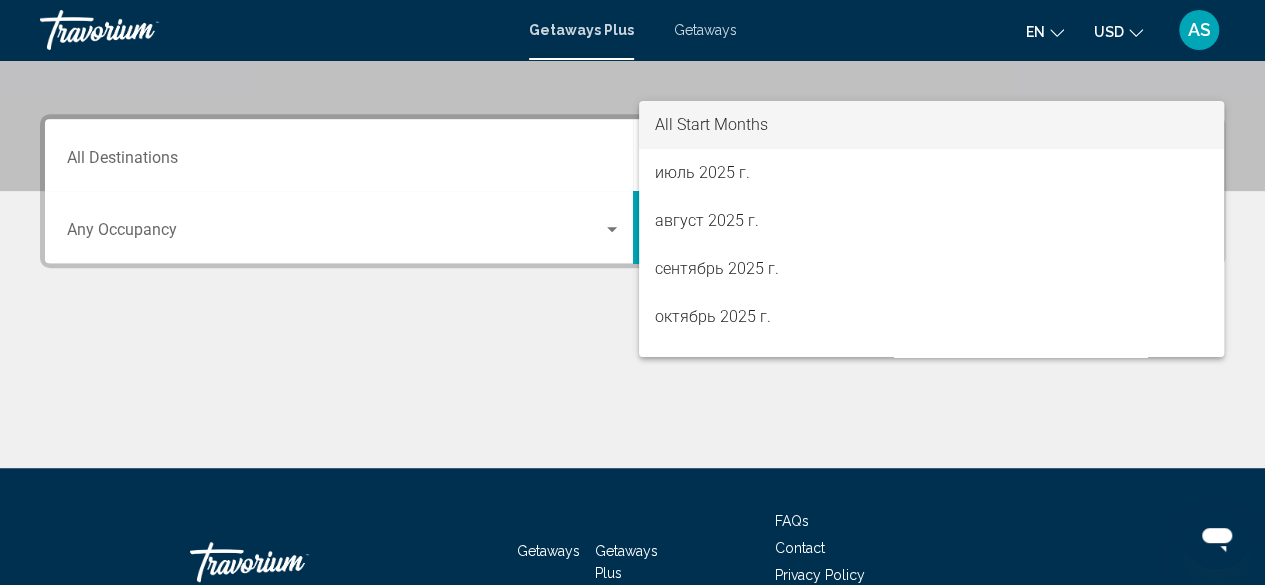 scroll, scrollTop: 458, scrollLeft: 0, axis: vertical 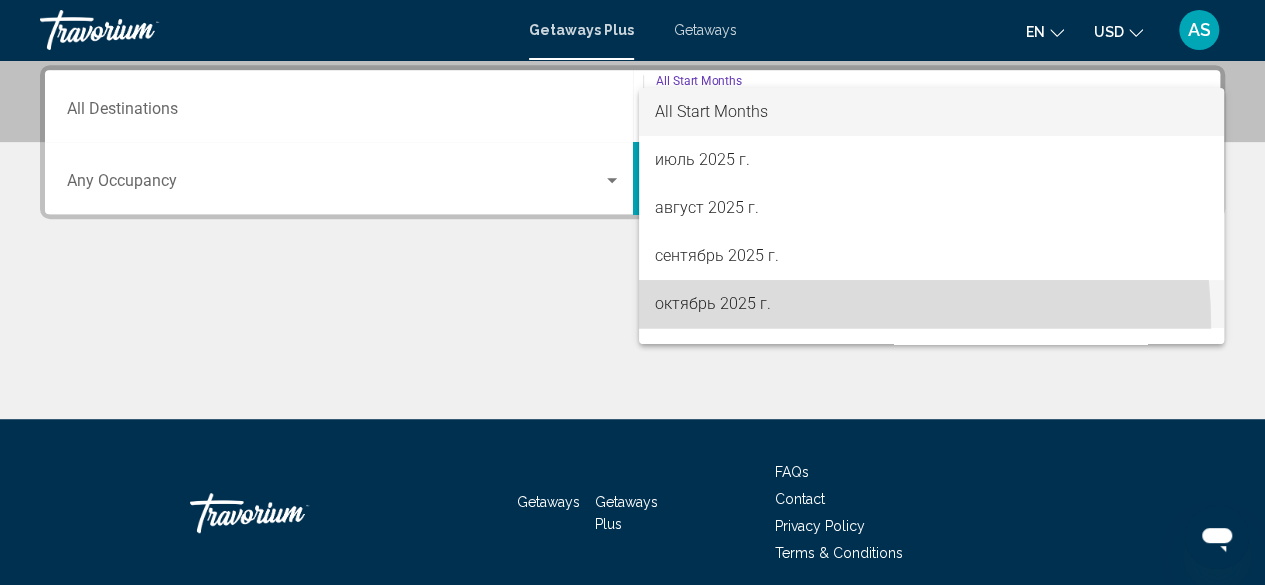 click on "октябрь 2025 г." at bounding box center (931, 304) 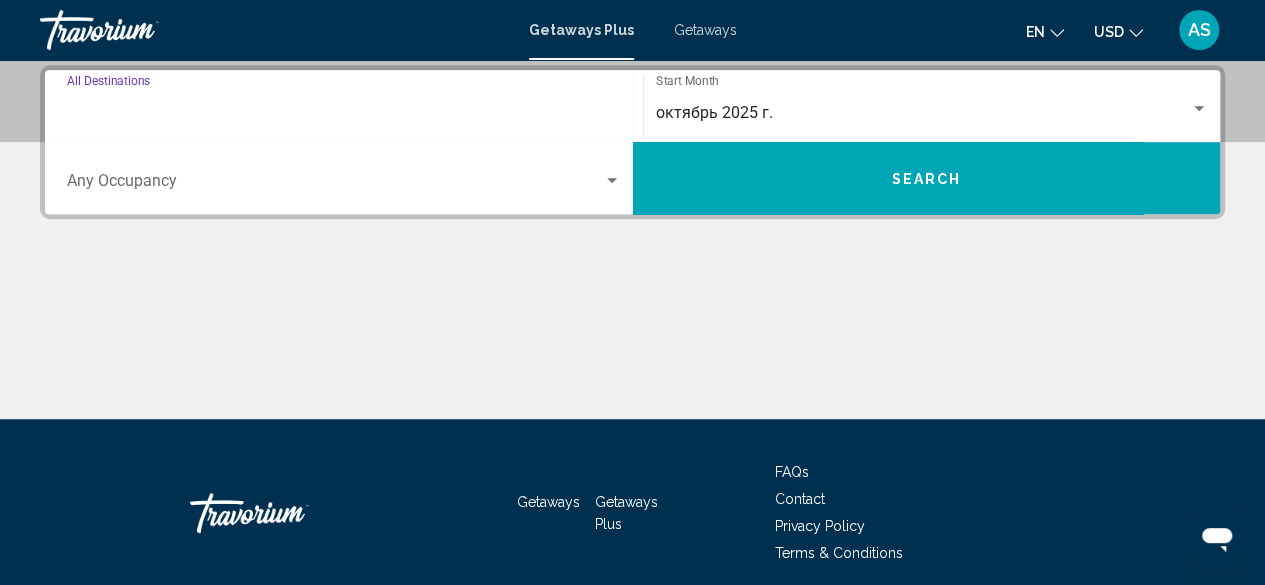 click on "Destination All Destinations" at bounding box center (344, 113) 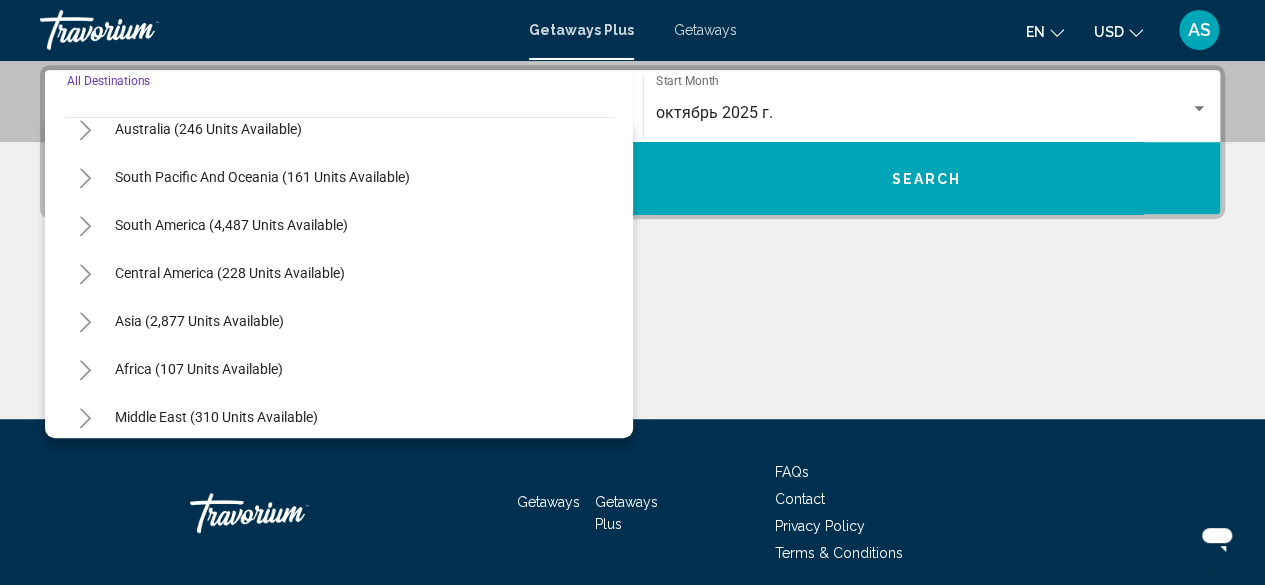 scroll, scrollTop: 324, scrollLeft: 0, axis: vertical 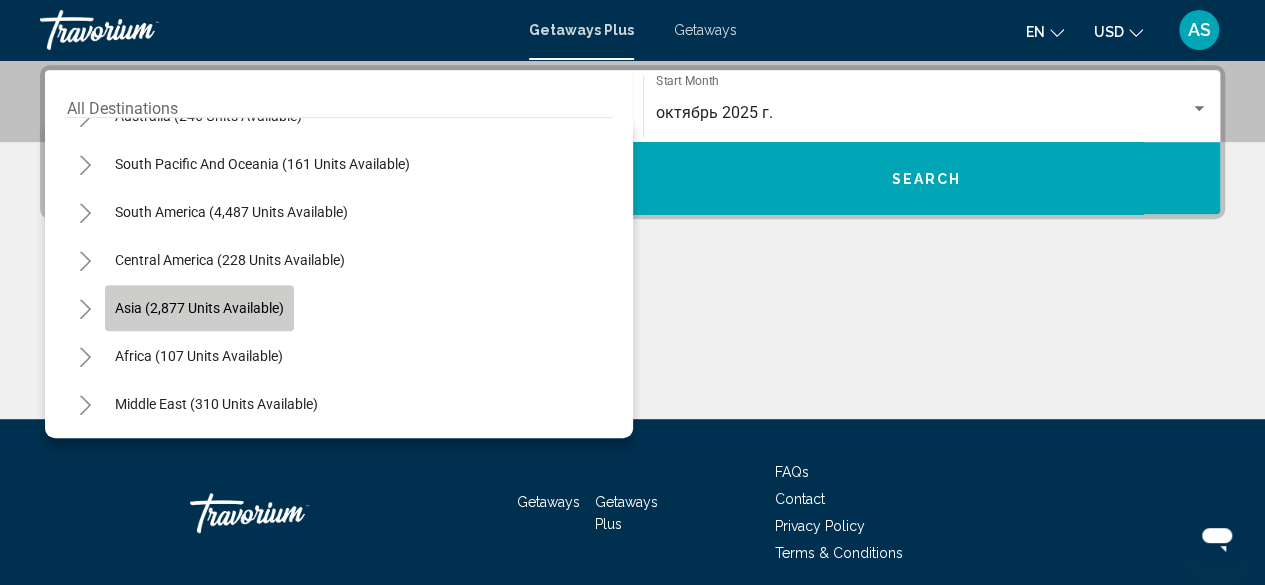 click on "Asia (2,877 units available)" at bounding box center [199, 308] 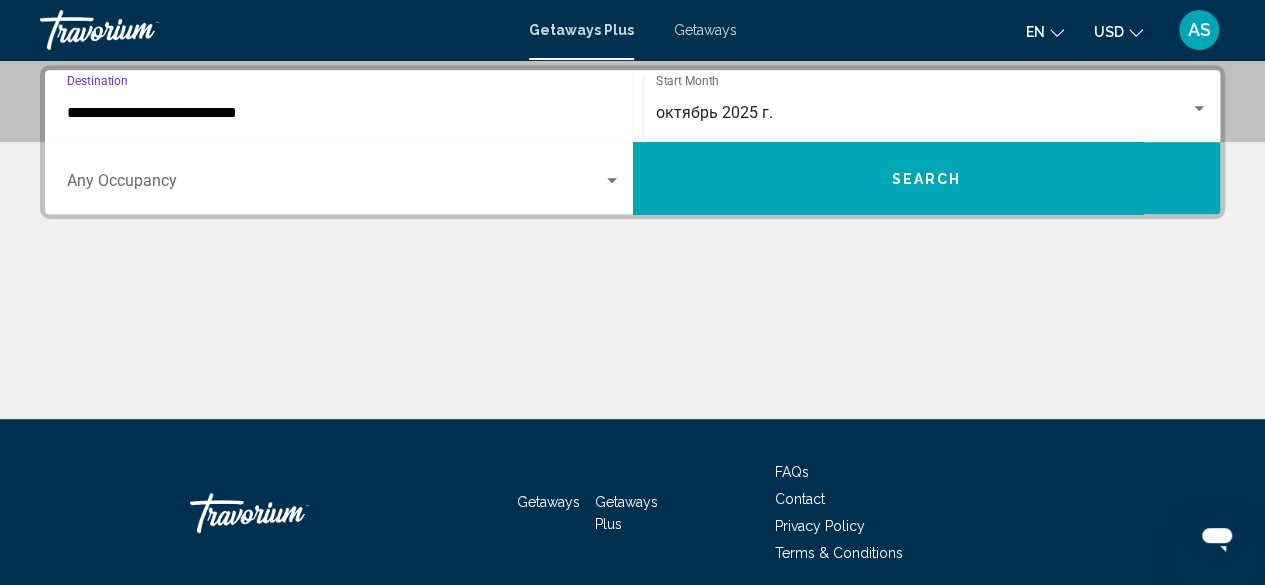 click on "**********" at bounding box center (344, 113) 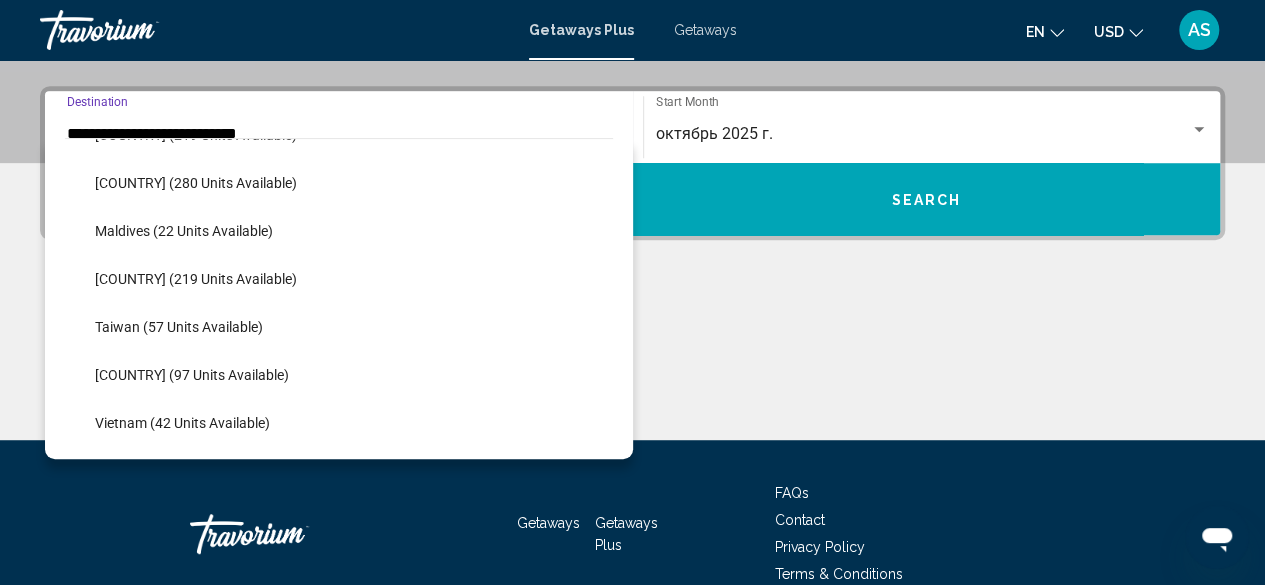 scroll, scrollTop: 731, scrollLeft: 0, axis: vertical 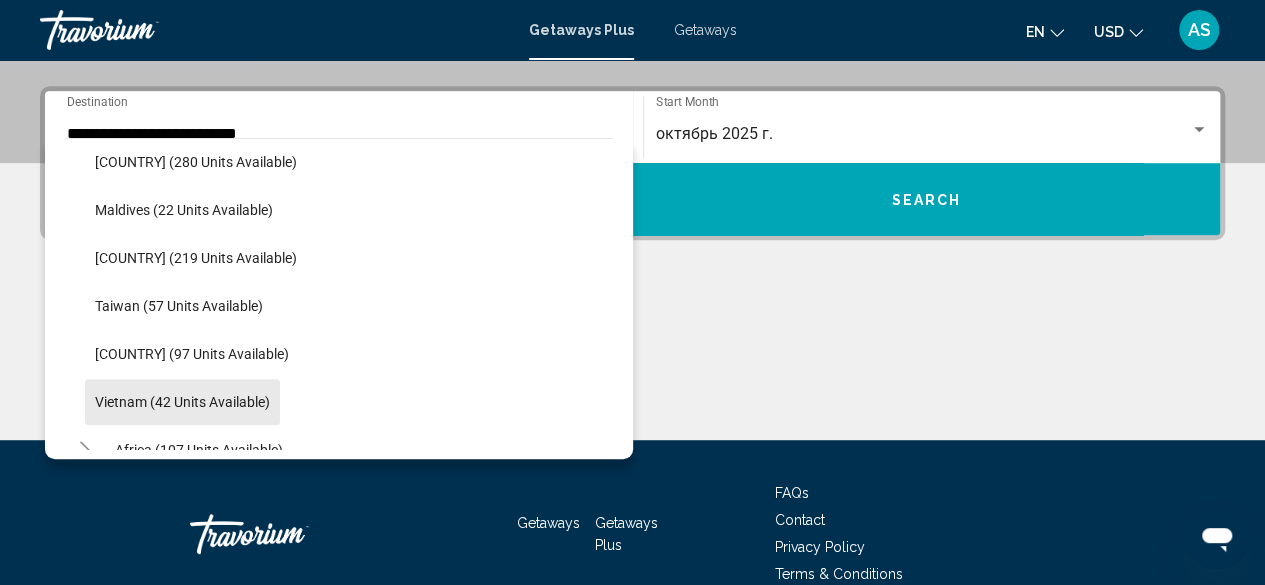 click on "Vietnam (42 units available)" at bounding box center (182, 402) 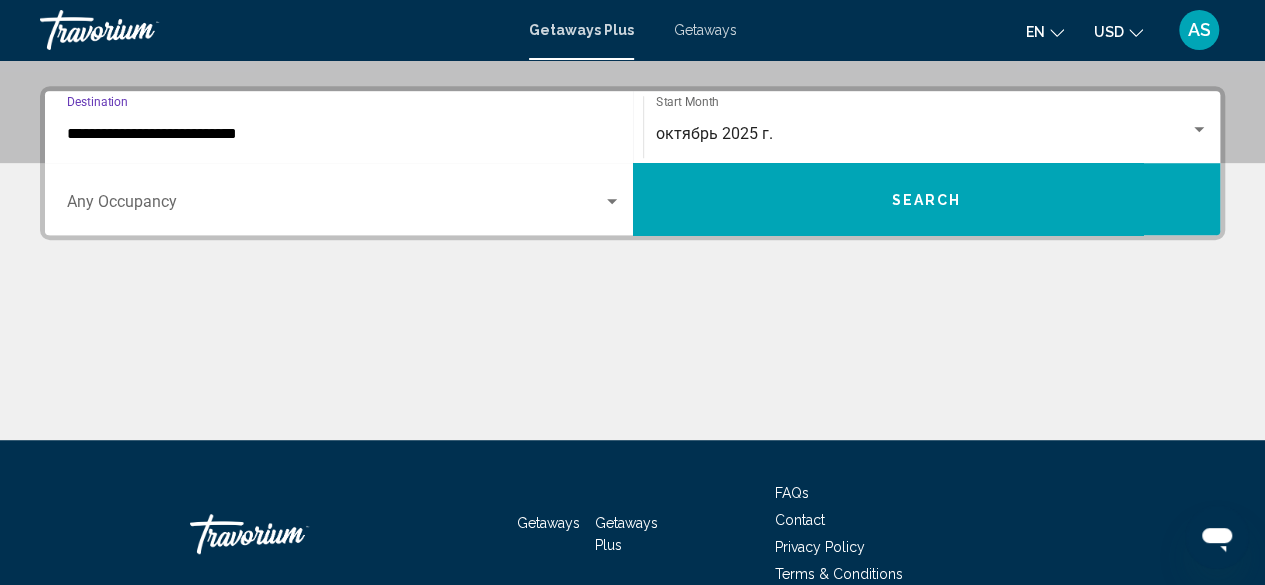 scroll, scrollTop: 458, scrollLeft: 0, axis: vertical 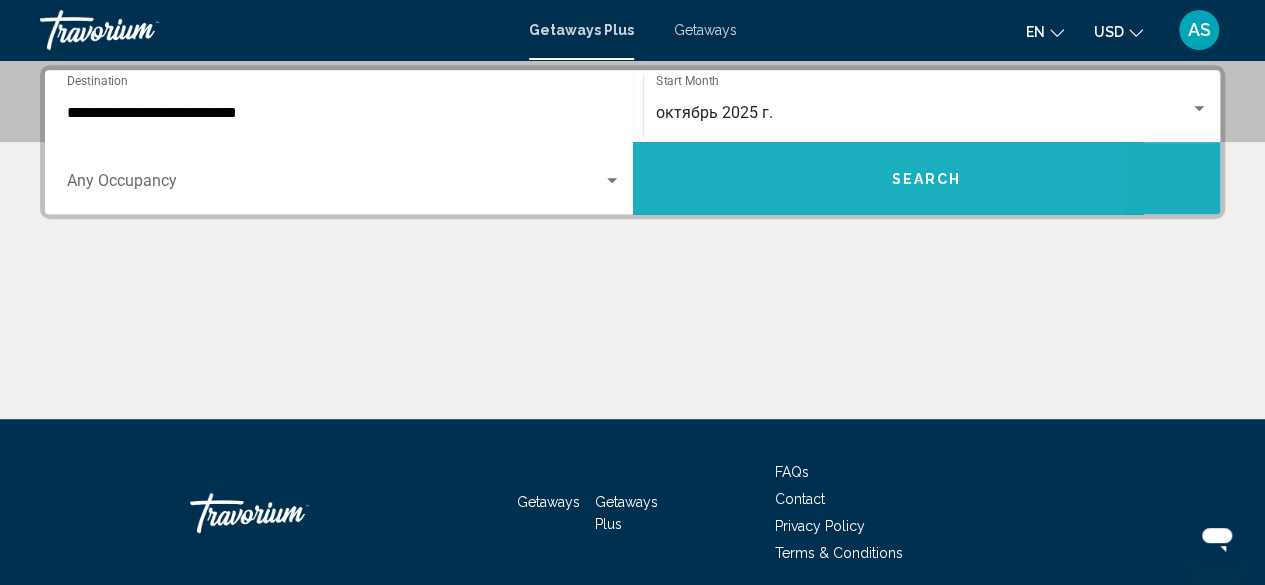 click on "Search" at bounding box center (927, 178) 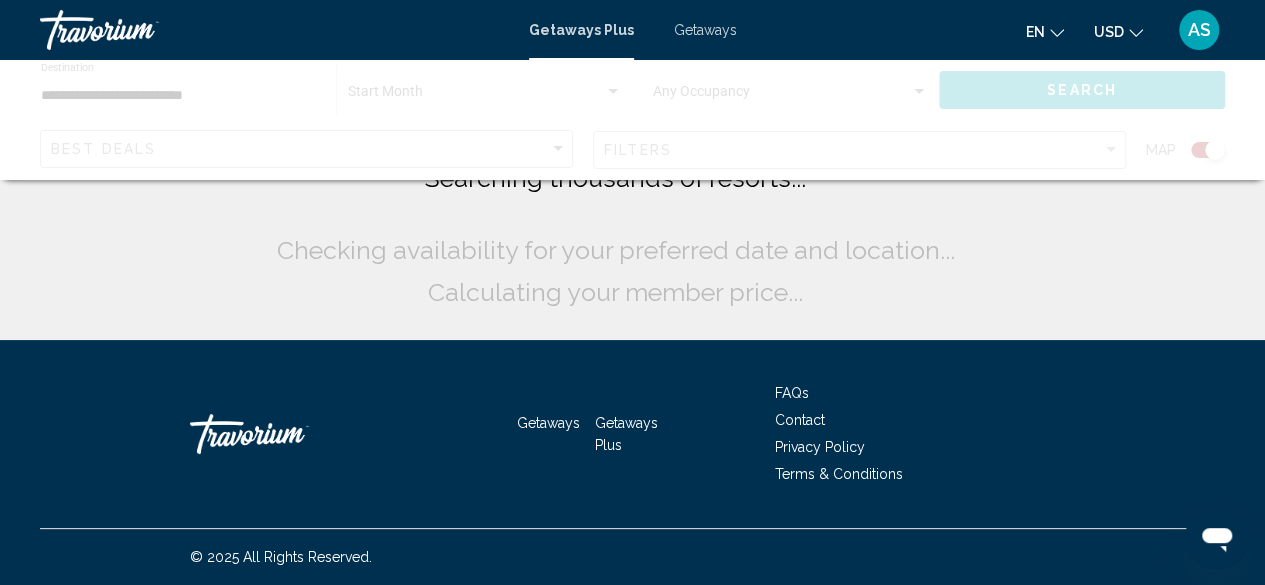 scroll, scrollTop: 0, scrollLeft: 0, axis: both 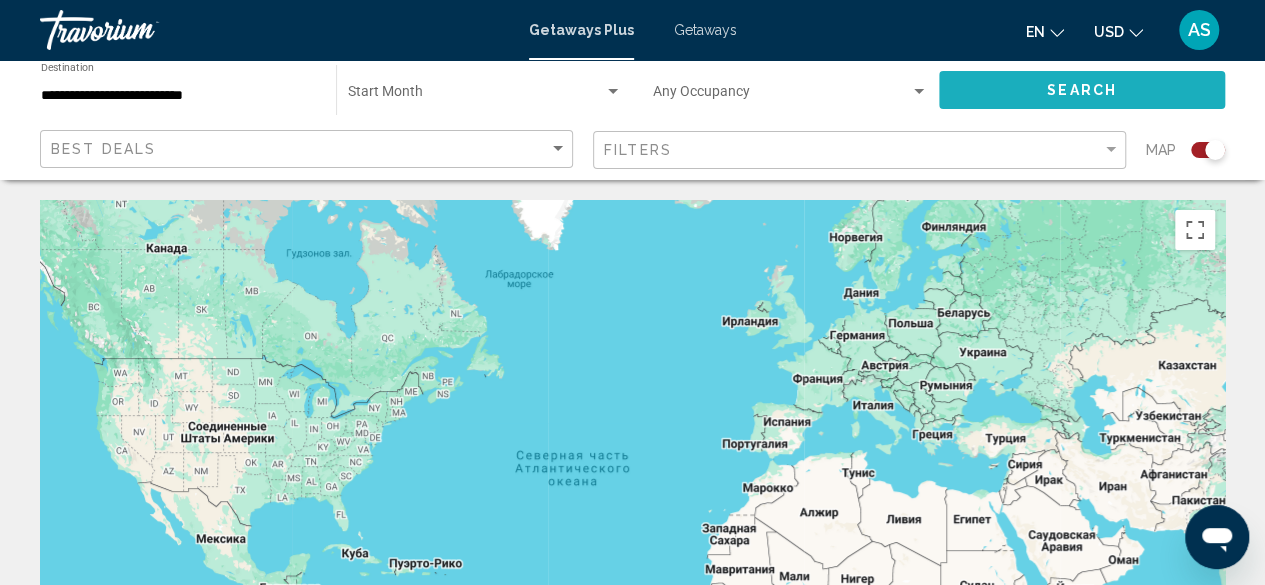 click on "Search" at bounding box center [1082, 89] 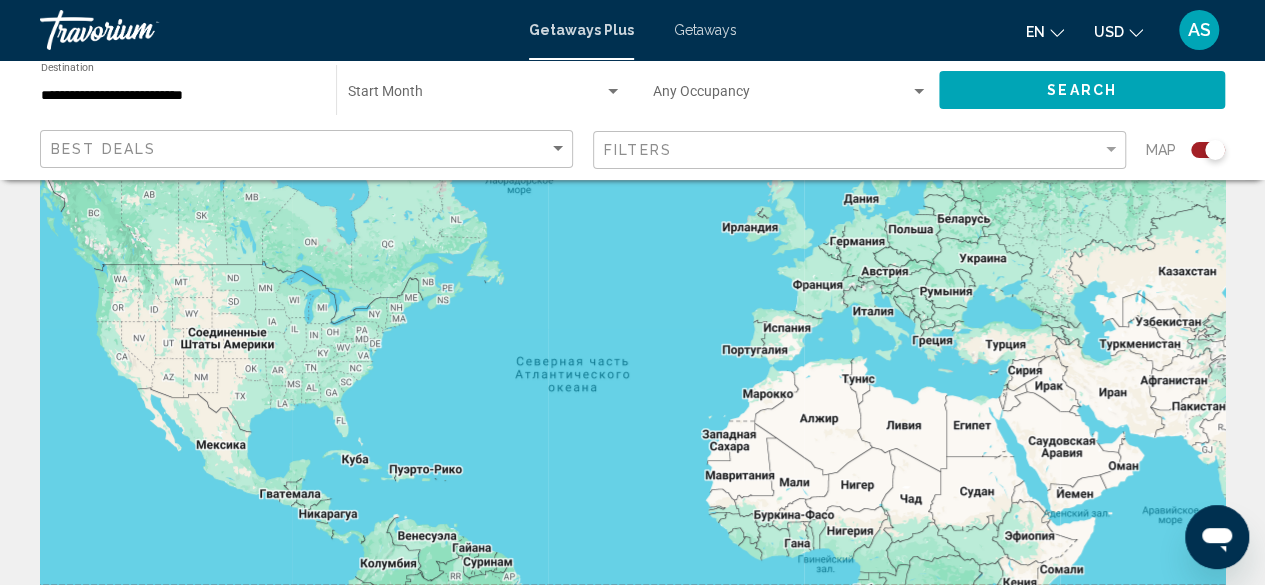 scroll, scrollTop: 0, scrollLeft: 0, axis: both 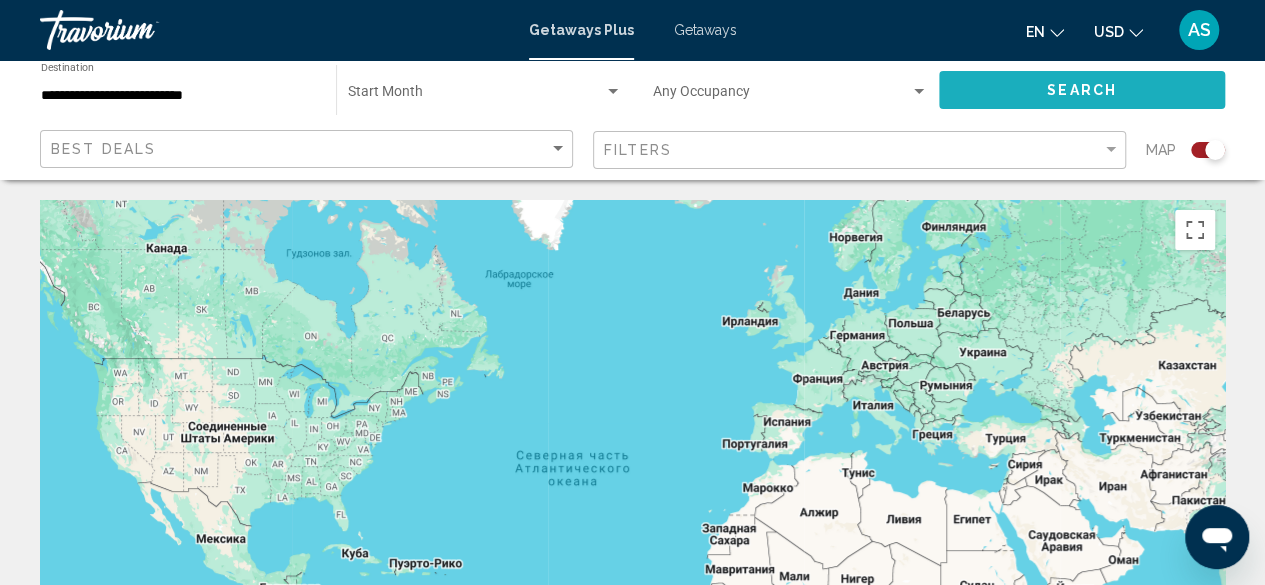click on "Search" at bounding box center (1082, 91) 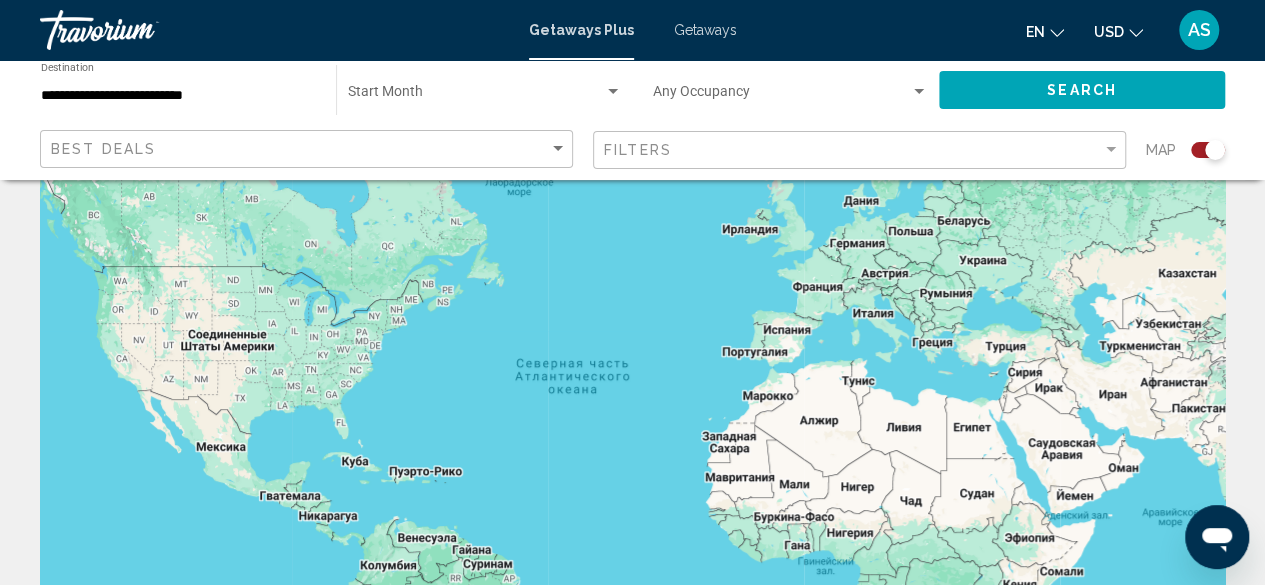 scroll, scrollTop: 0, scrollLeft: 0, axis: both 